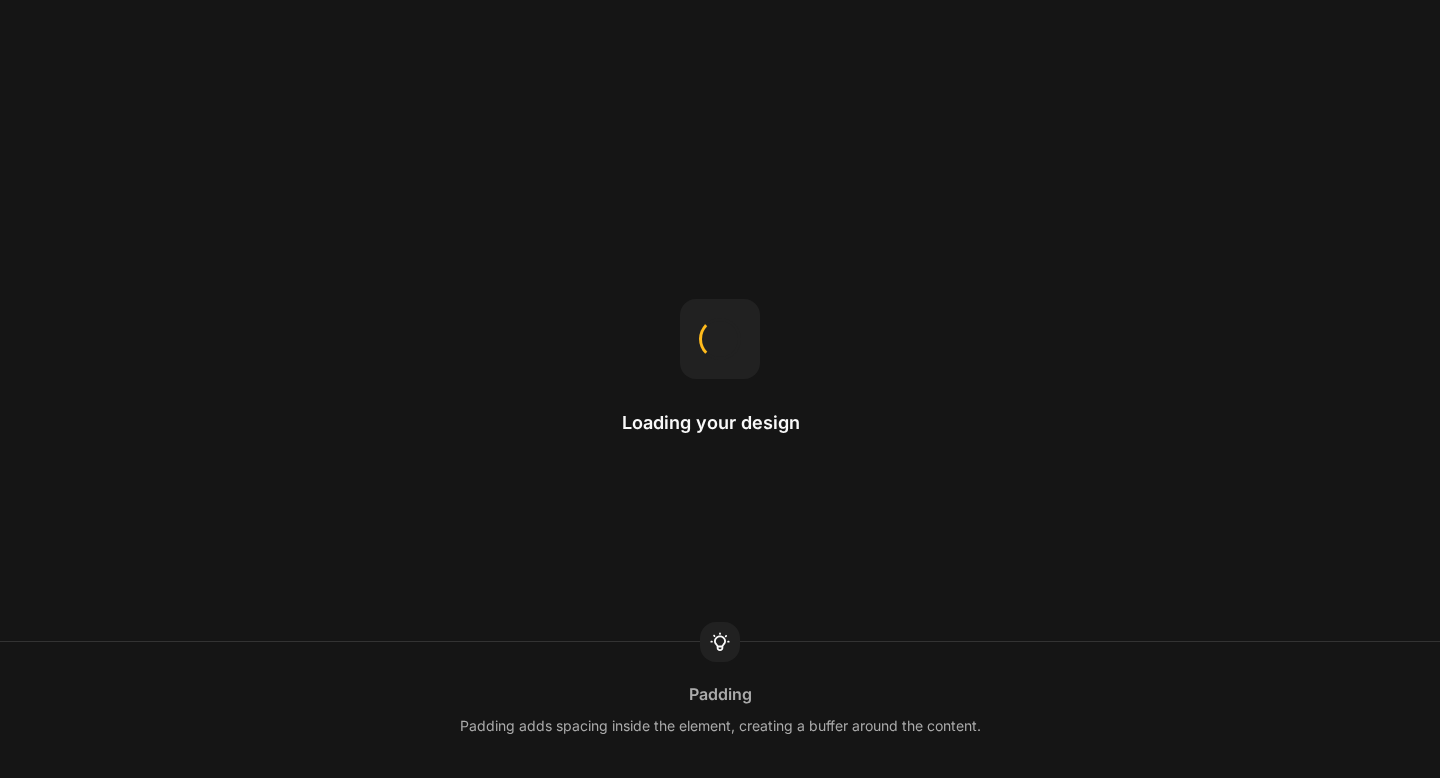 scroll, scrollTop: 0, scrollLeft: 0, axis: both 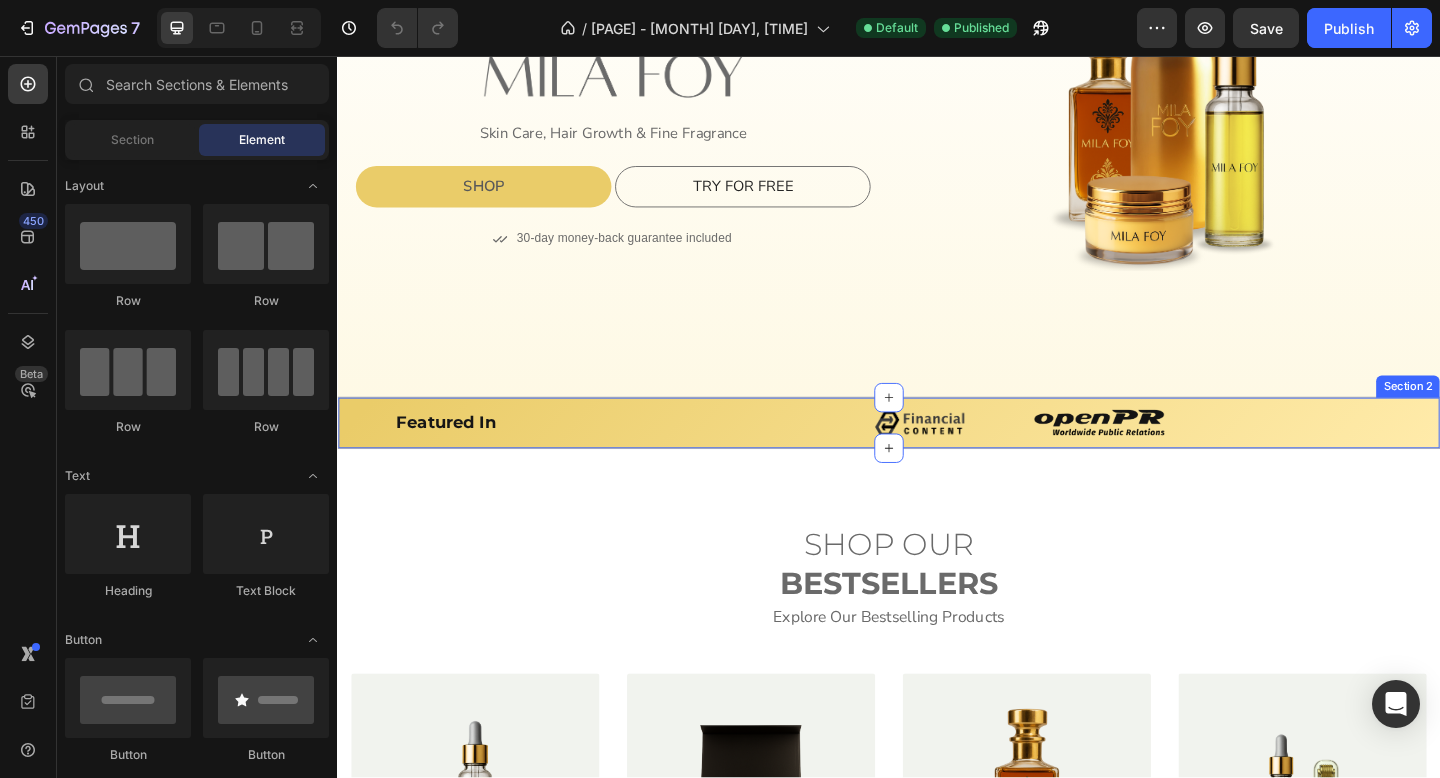 click on "Featured In Heading Image Image Image Image Image Featured In Heading Image Image Image Image Image Marquee Row Section 2" at bounding box center (937, 455) 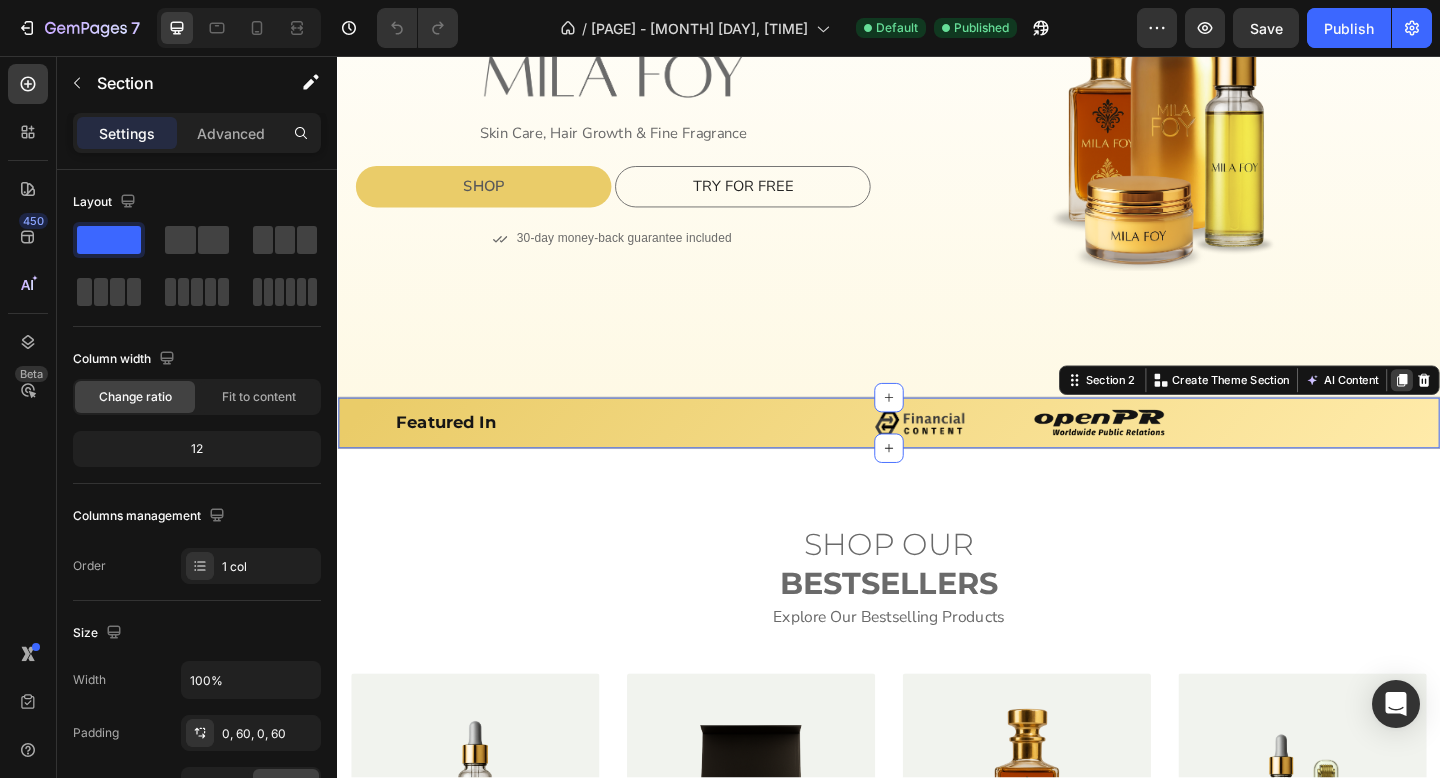 click 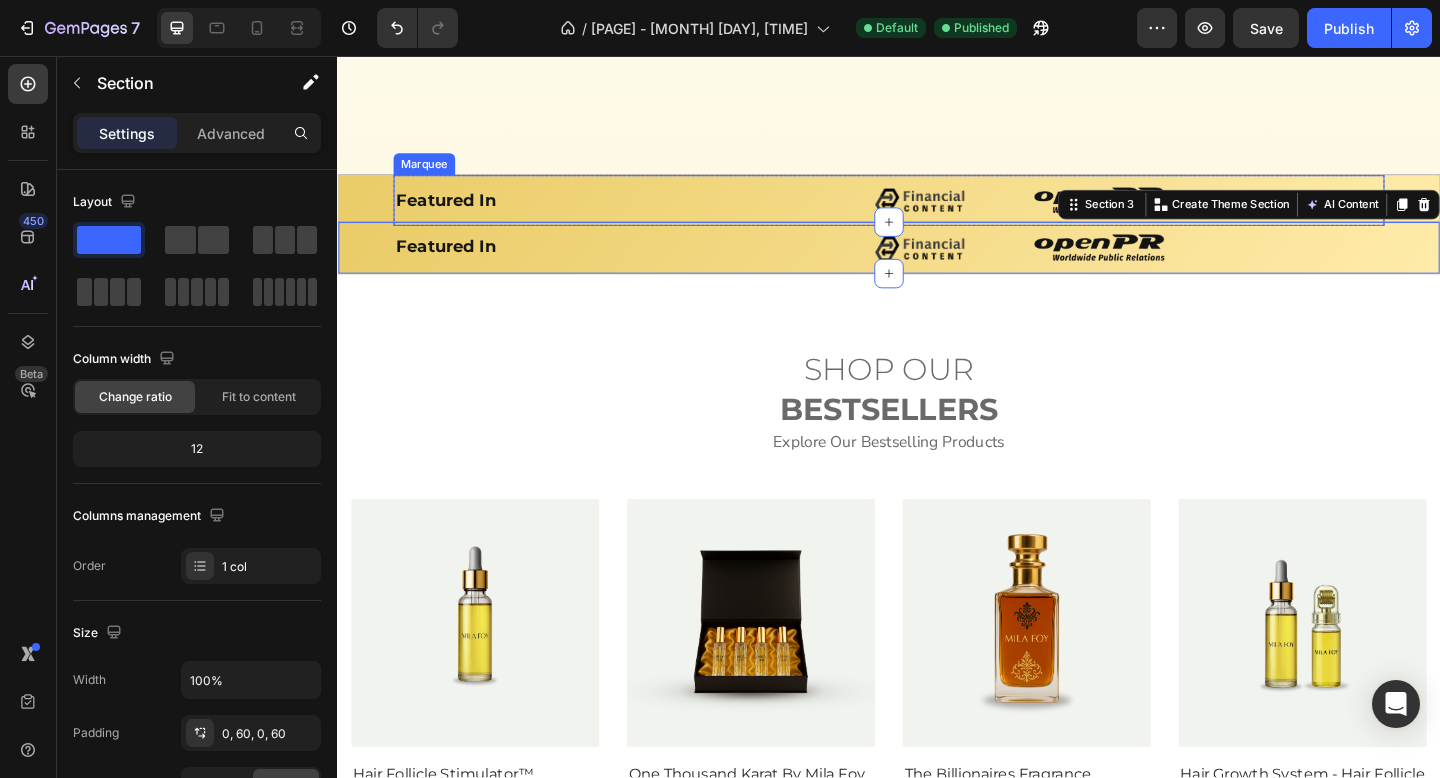 scroll, scrollTop: 570, scrollLeft: 0, axis: vertical 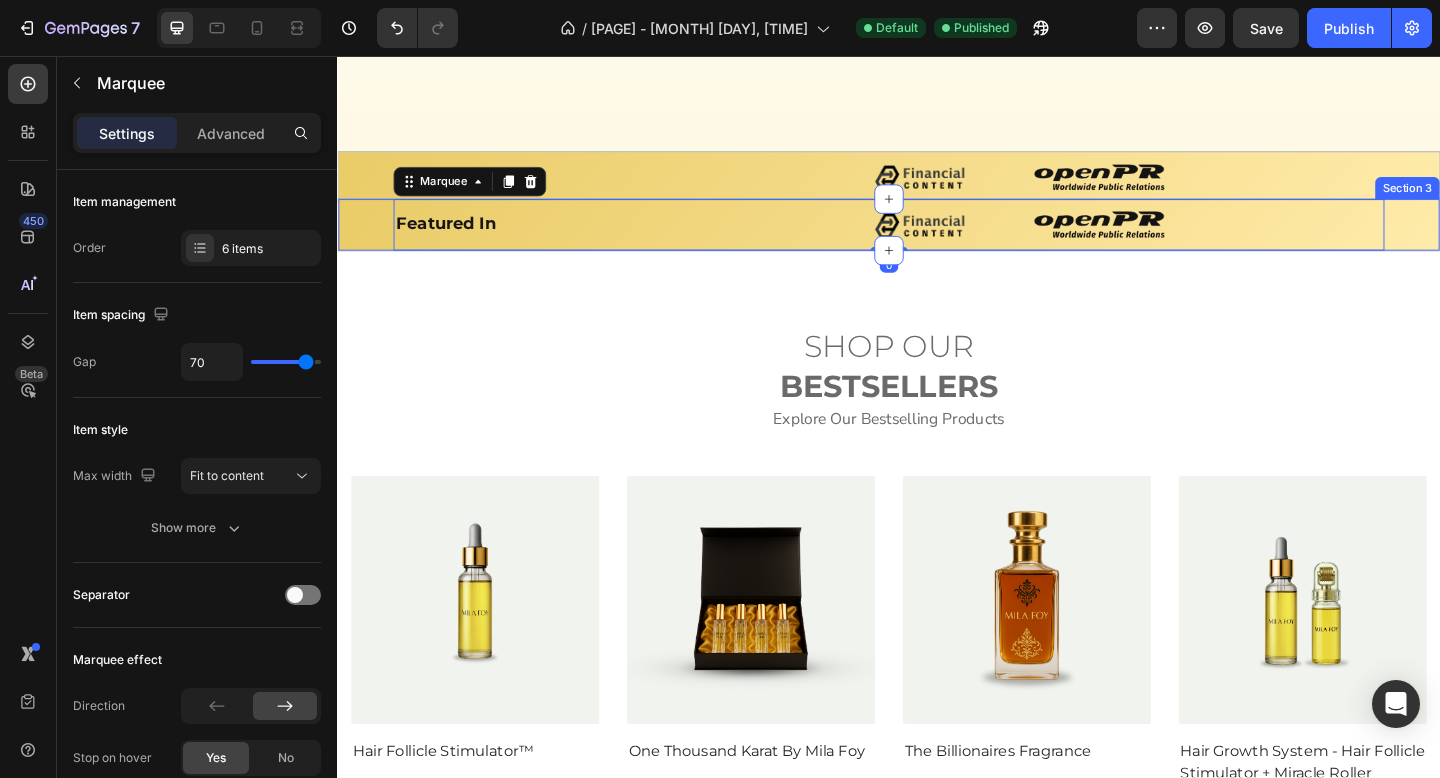 click on "Featured In Heading Image Image Image Image Image Featured In Heading Image Image Image Image Image Marquee   0 Row Section 3" at bounding box center [937, 239] 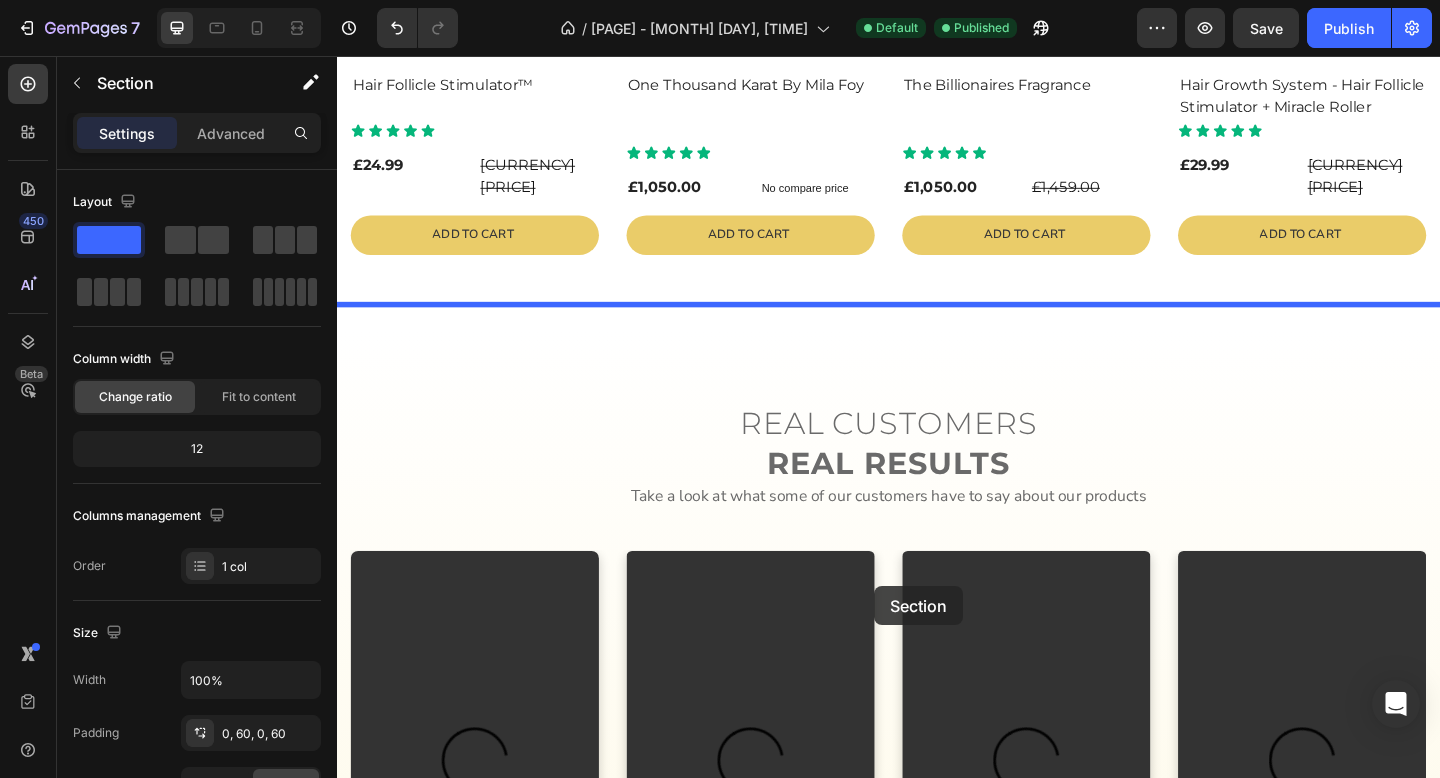 scroll, scrollTop: 1362, scrollLeft: 0, axis: vertical 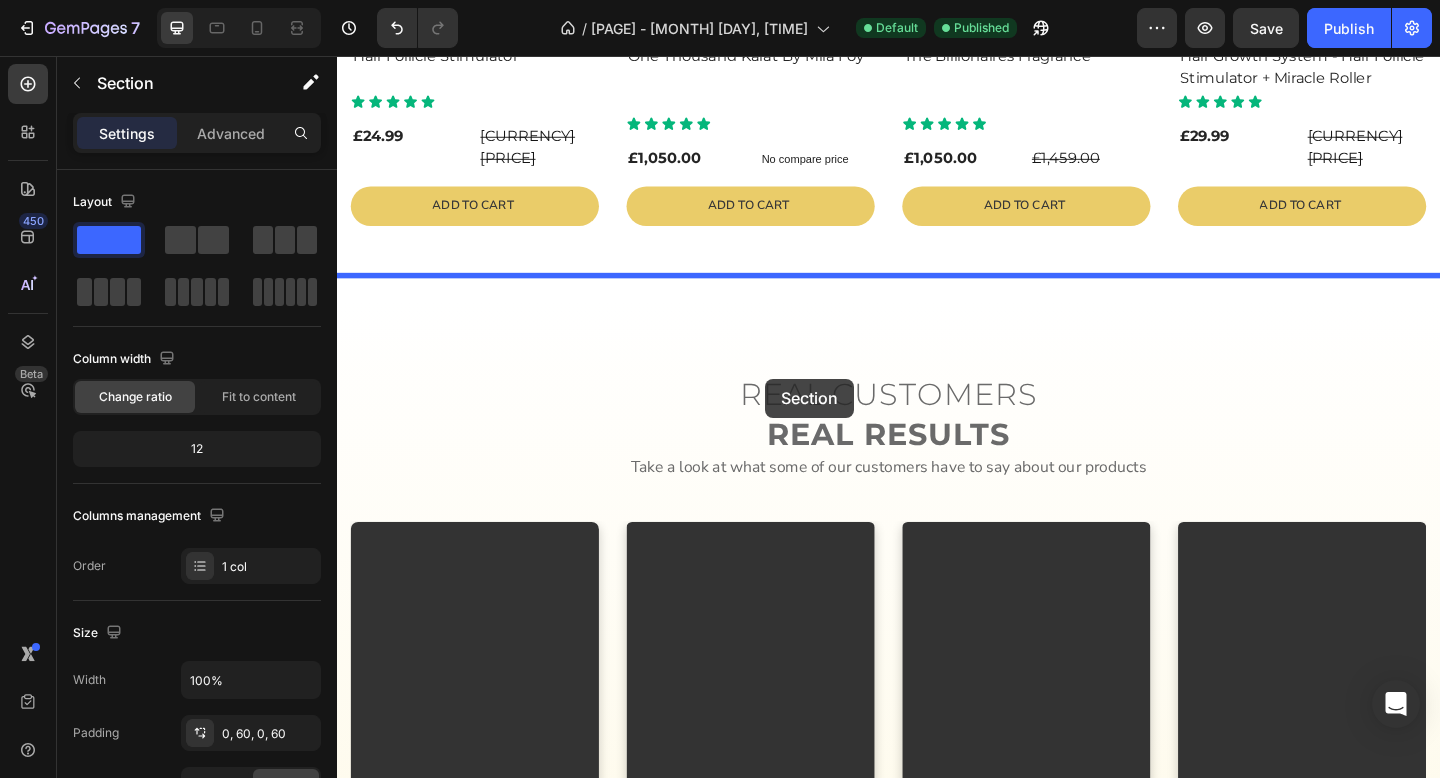 drag, startPoint x: 1130, startPoint y: 208, endPoint x: 790, endPoint y: 396, distance: 388.51514 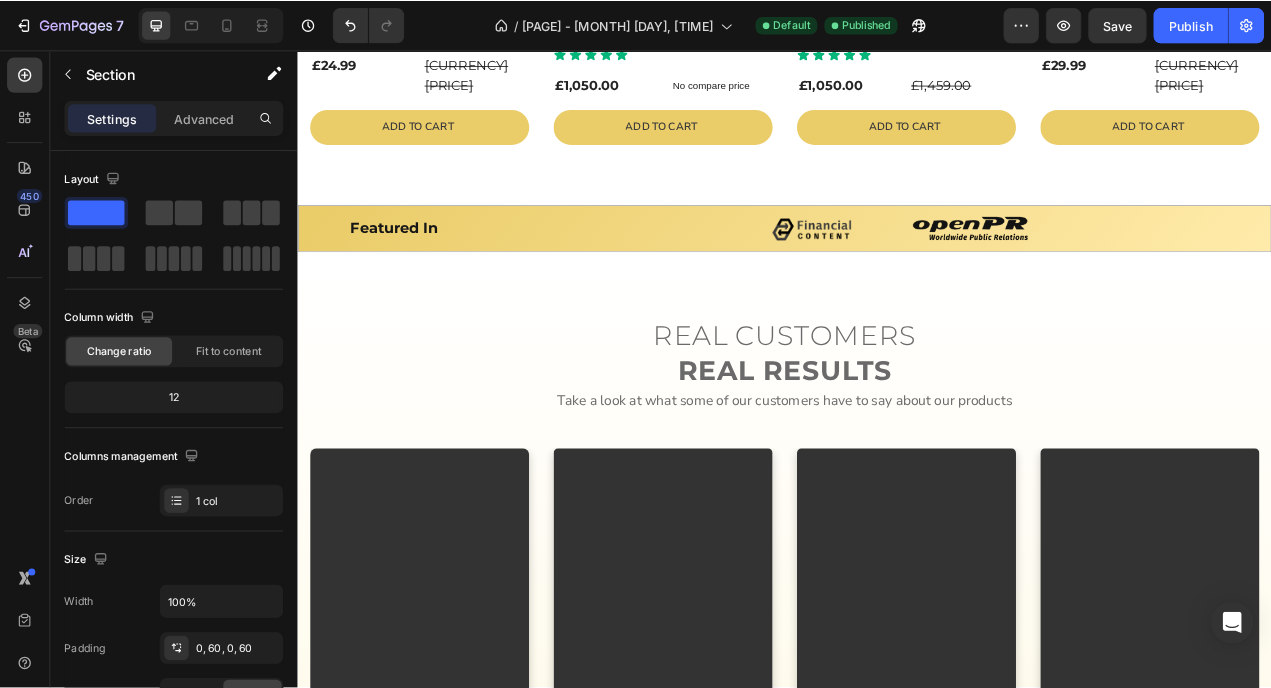 scroll, scrollTop: 1294, scrollLeft: 0, axis: vertical 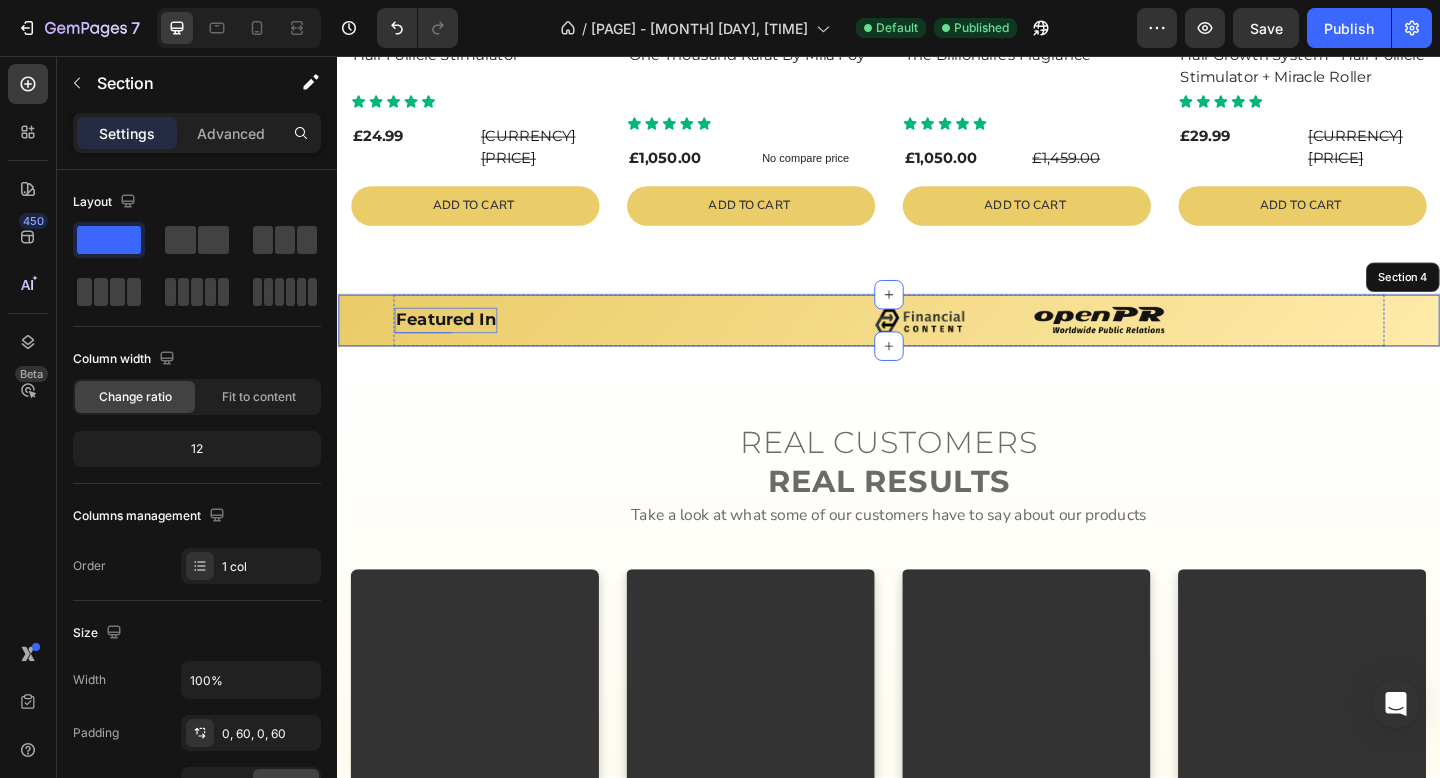 click on "Featured In" at bounding box center [455, 343] 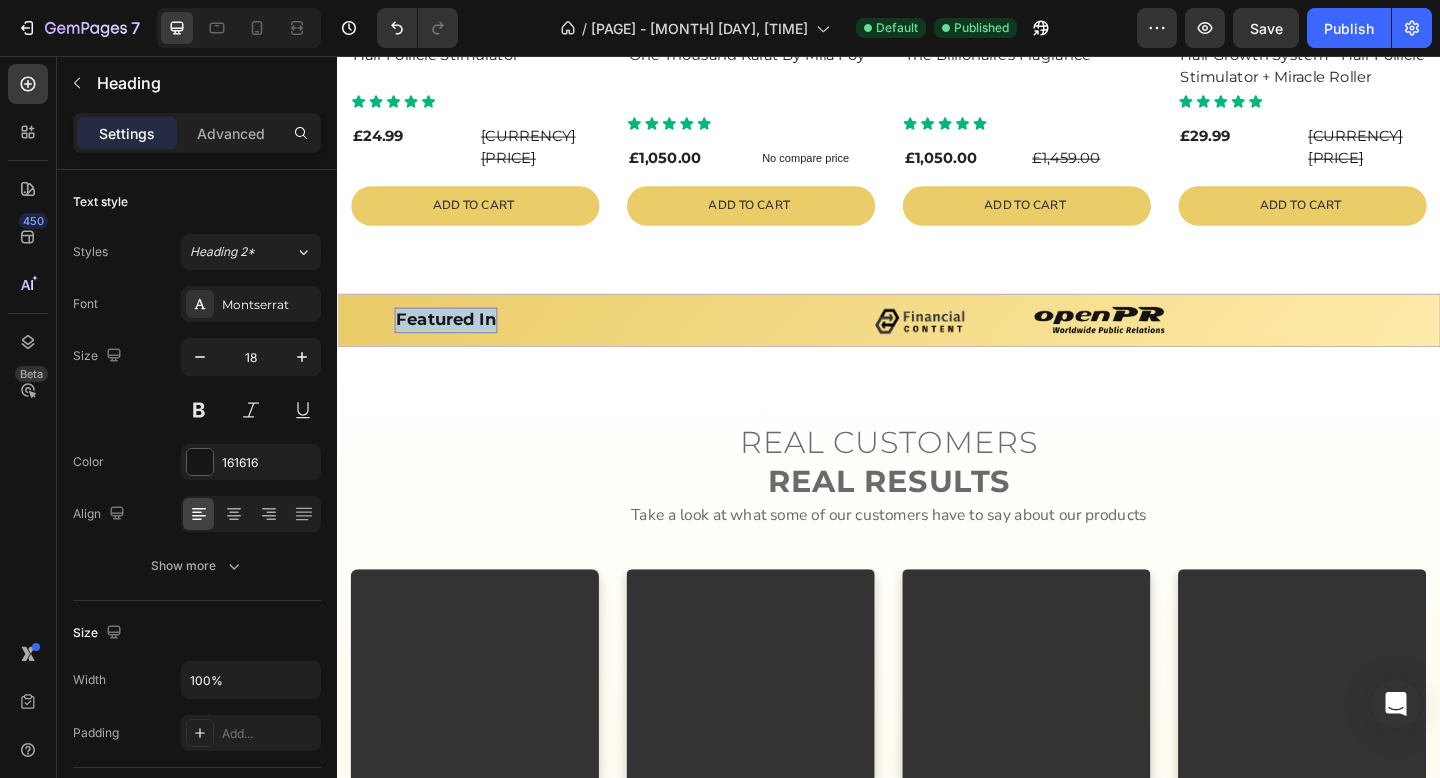 click on "Featured In" at bounding box center (455, 343) 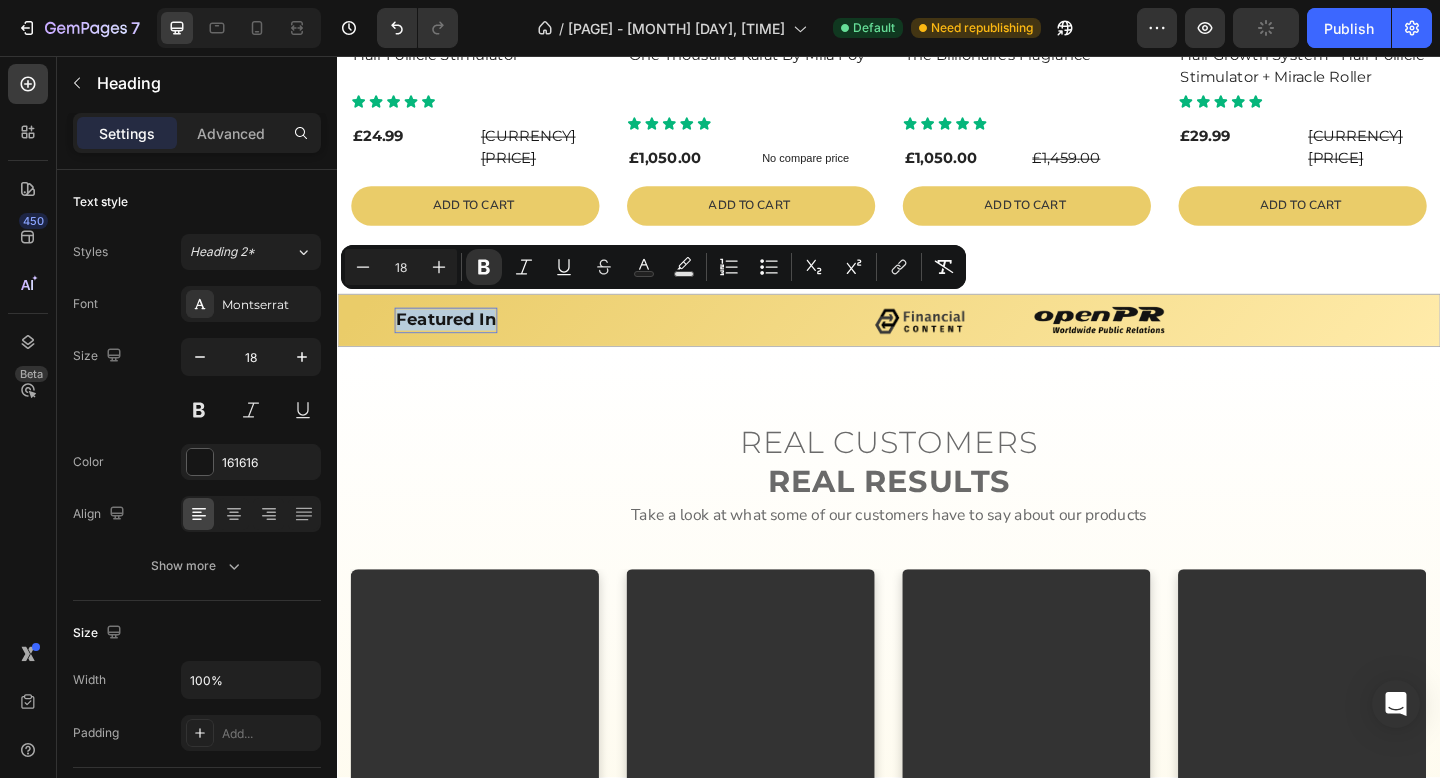 click on "Featured In" at bounding box center (455, 343) 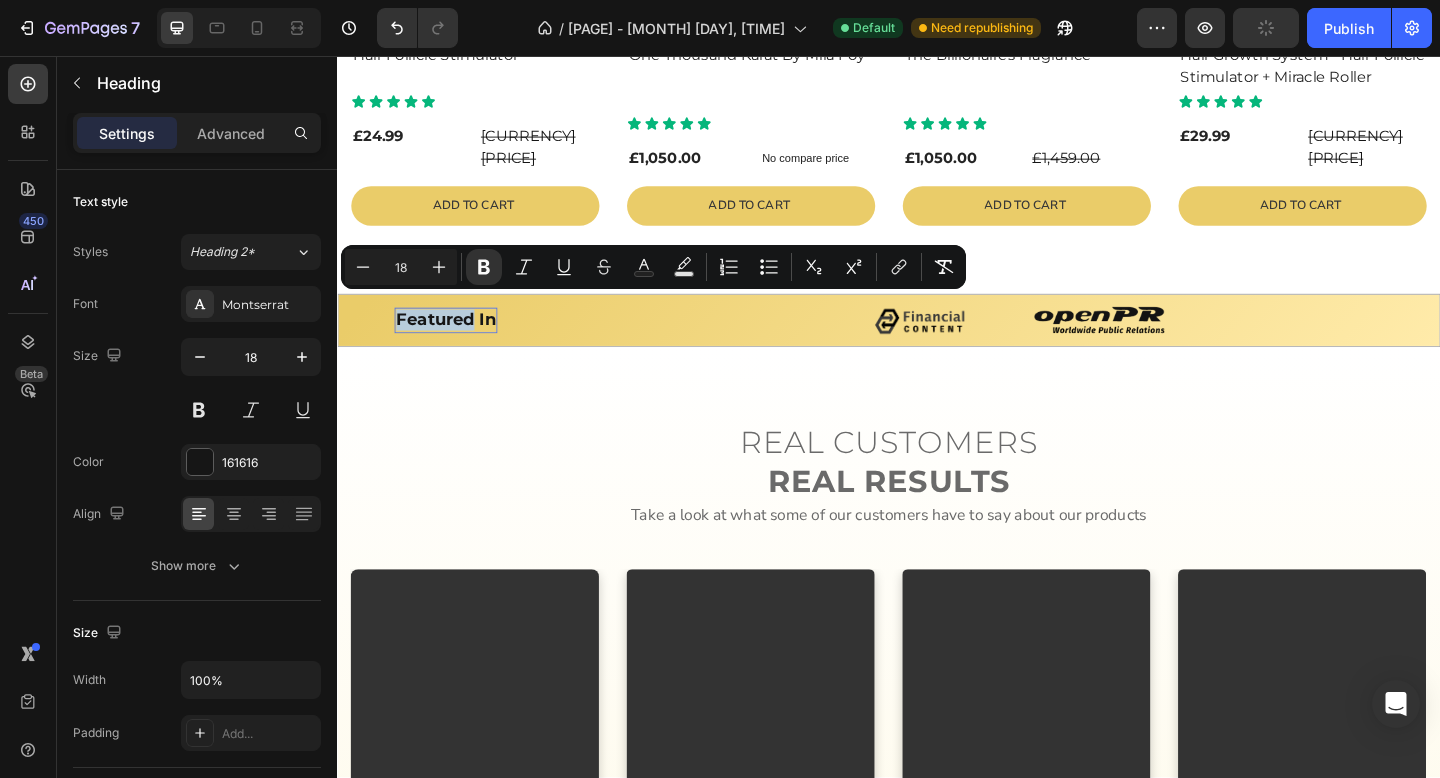 click on "Featured In" at bounding box center [455, 343] 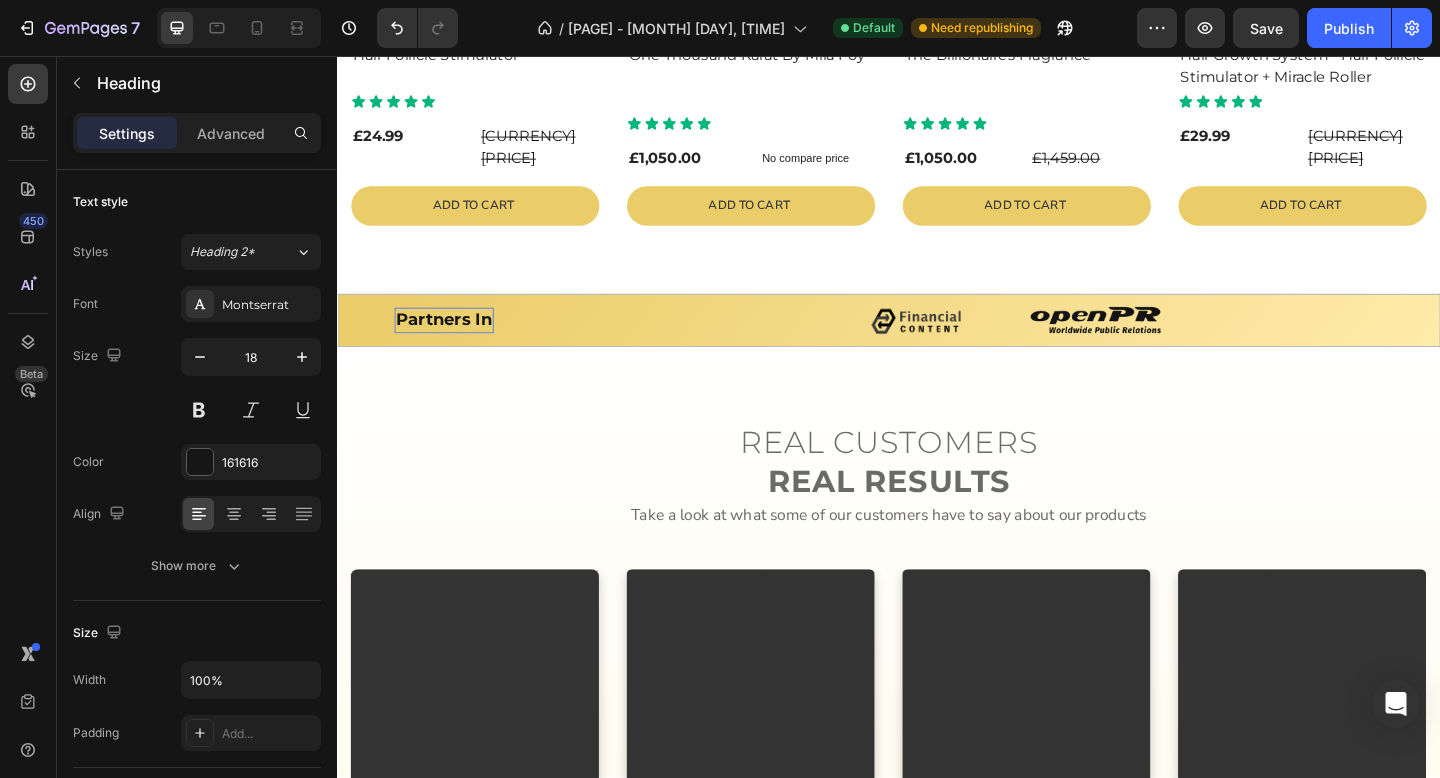 click on "Partners In" at bounding box center [453, 343] 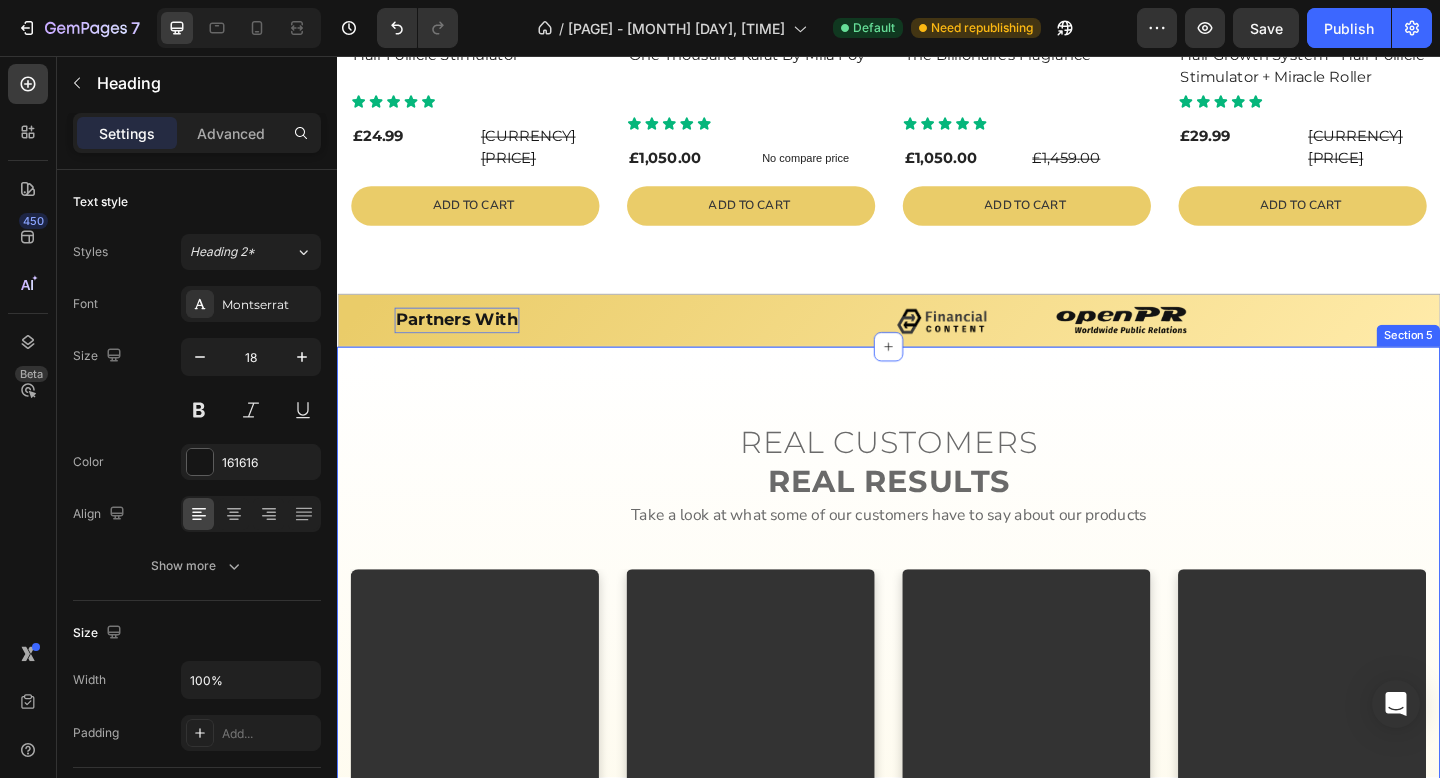 click on "REAL CUSTOMERS  REAL RESULTS Heading Take a look at what some of our customers have to say about our products Heading Video Video Video Video Carousel Row Section 5" at bounding box center (937, 774) 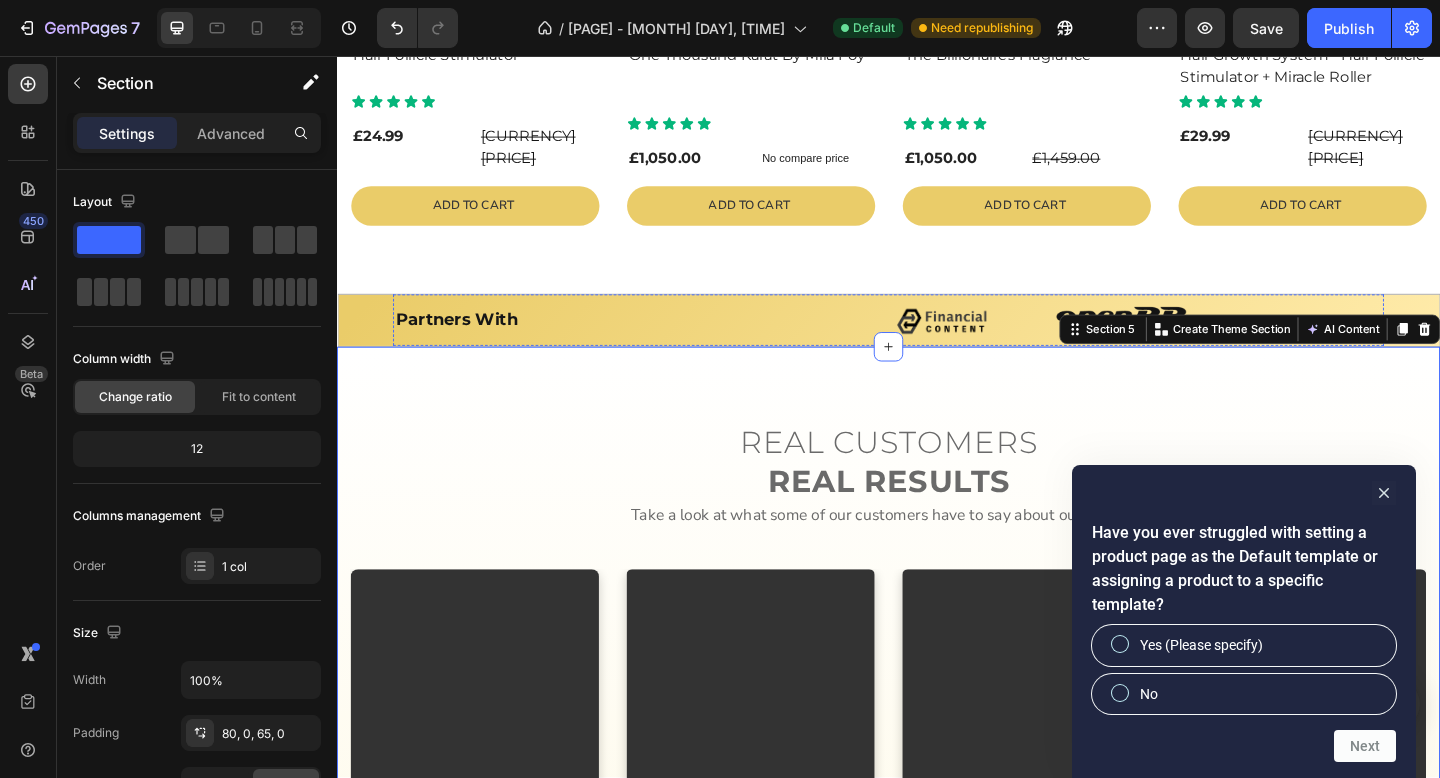 click at bounding box center (655, 316) 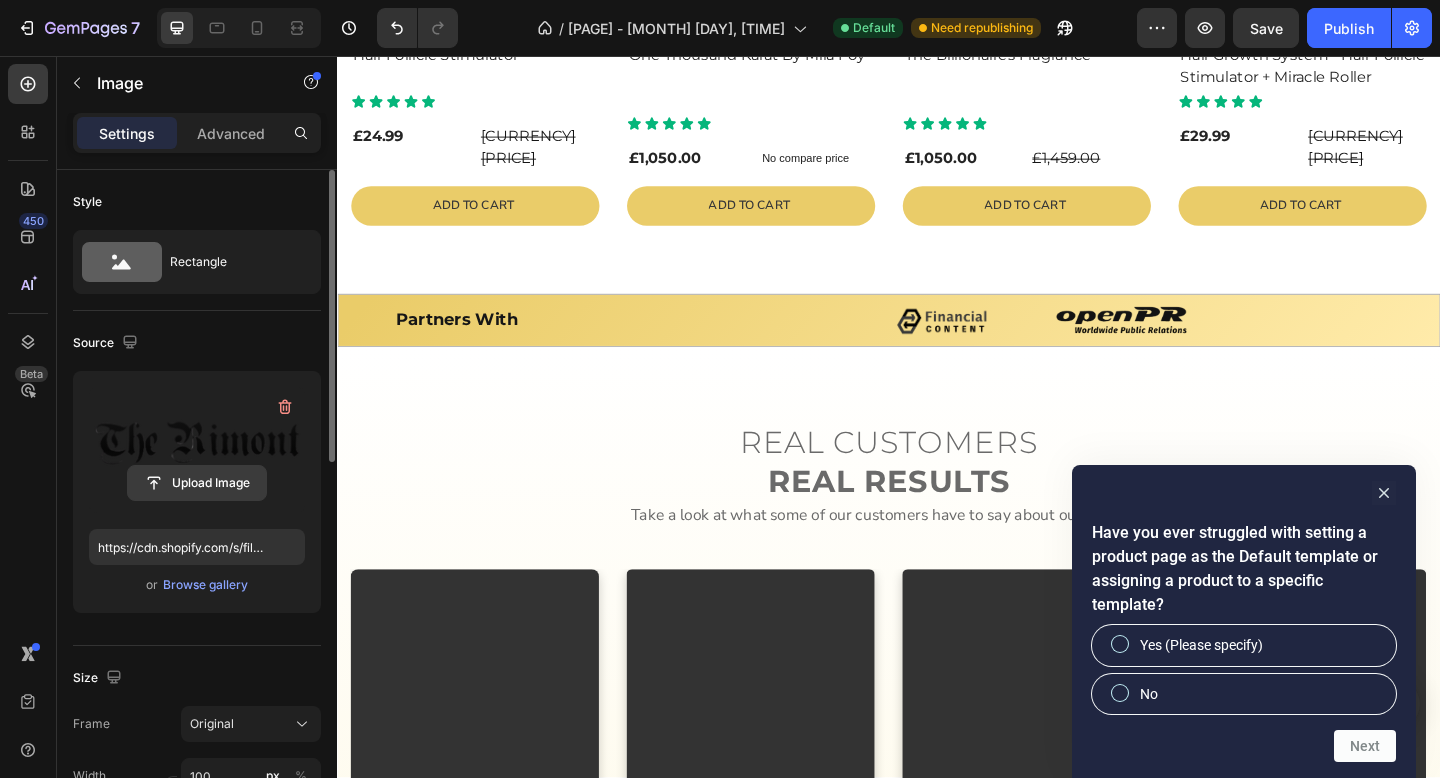 click 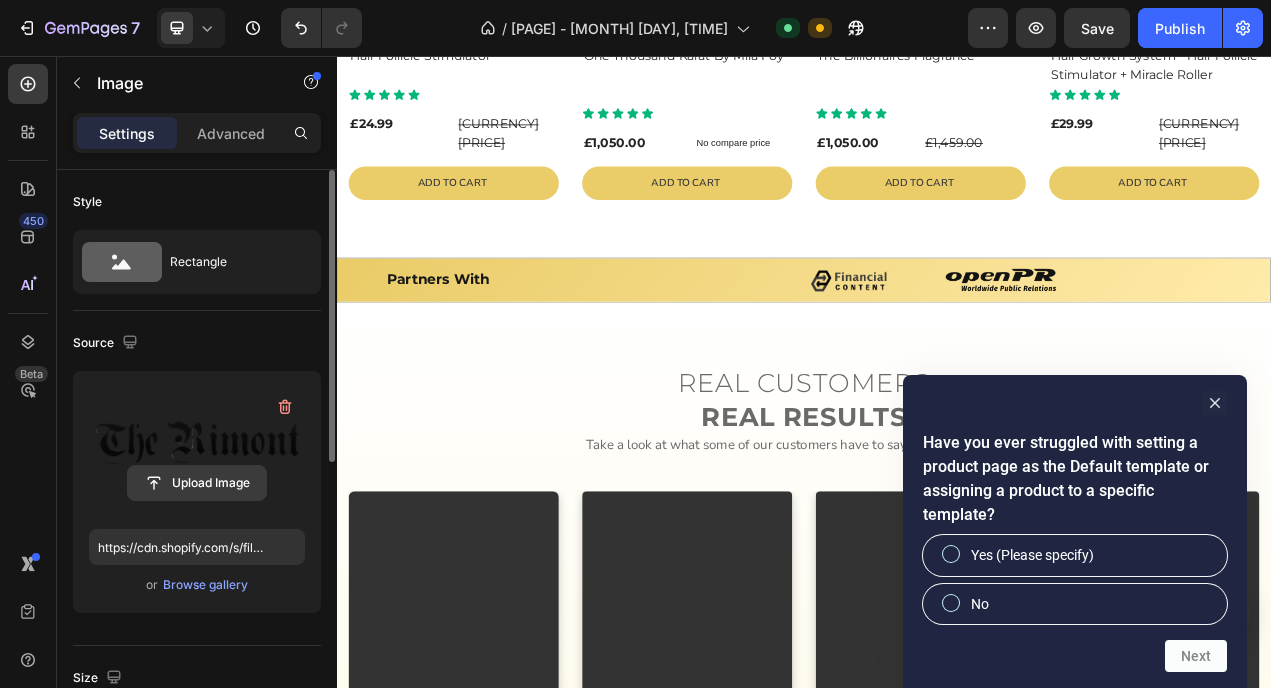 click 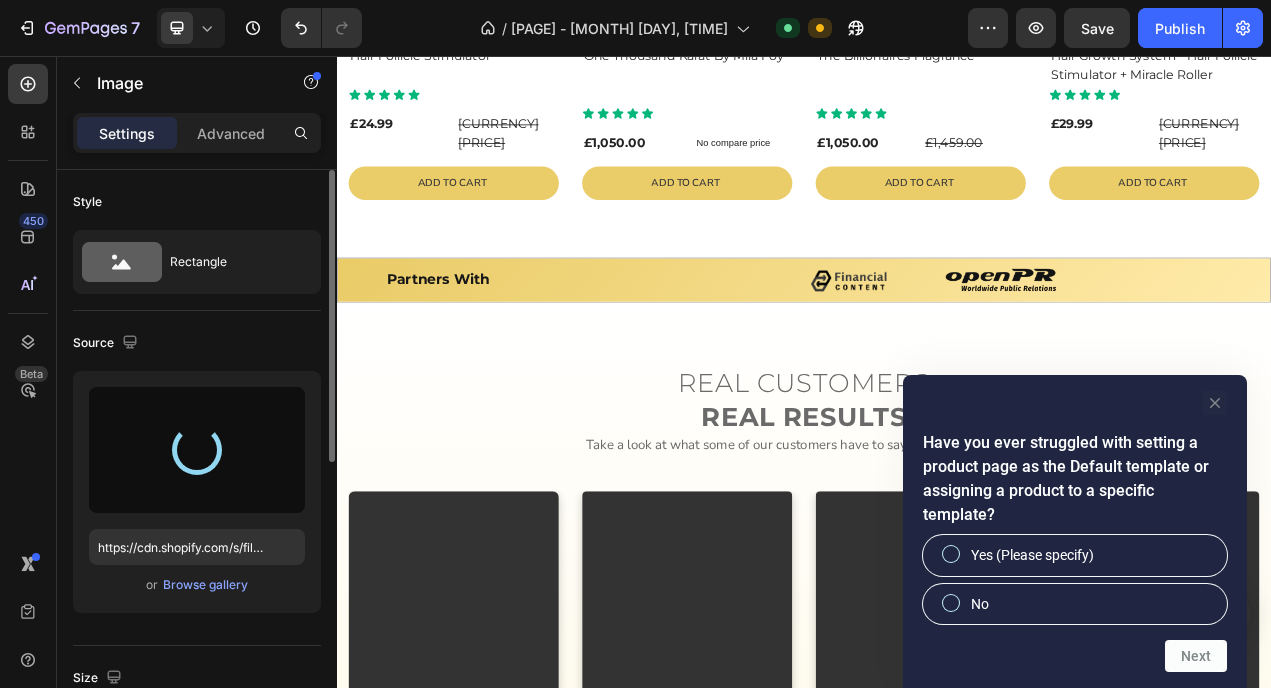 type on "https://cdn.shopify.com/s/files/1/0815/6925/1677/files/gempages_565257169671292069-b7c5c4ef-45da-4f2e-b6da-32a5706009d5.png" 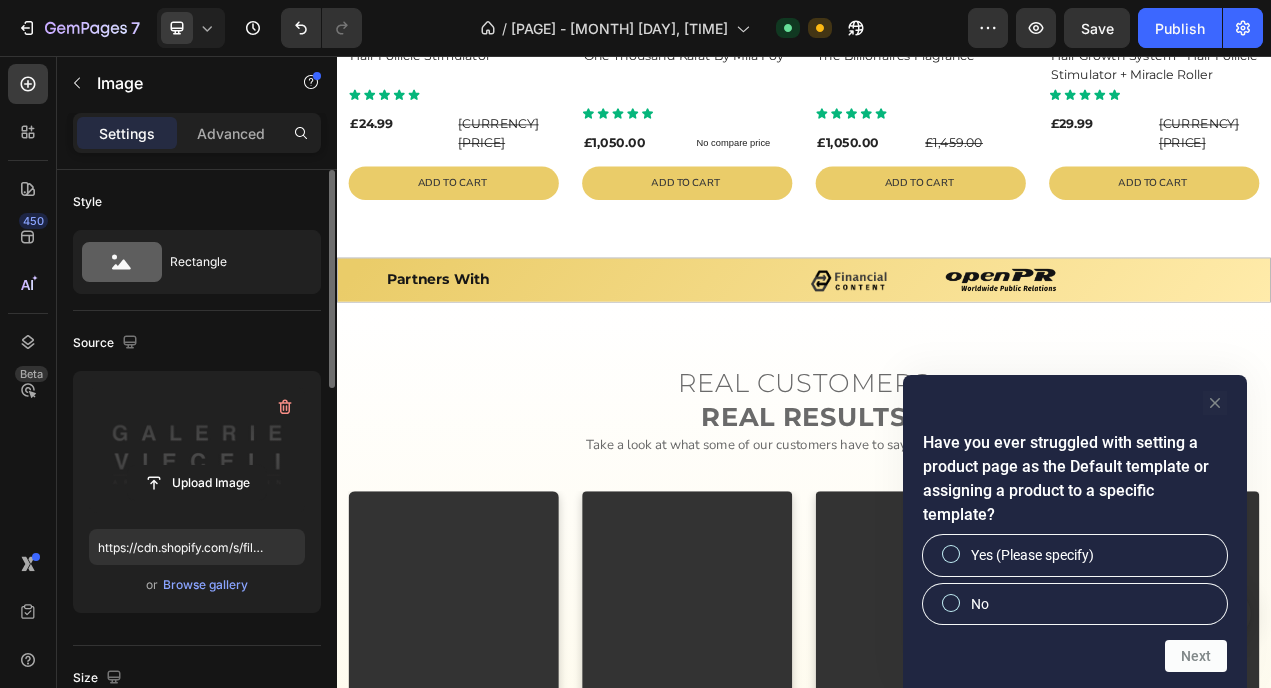 click 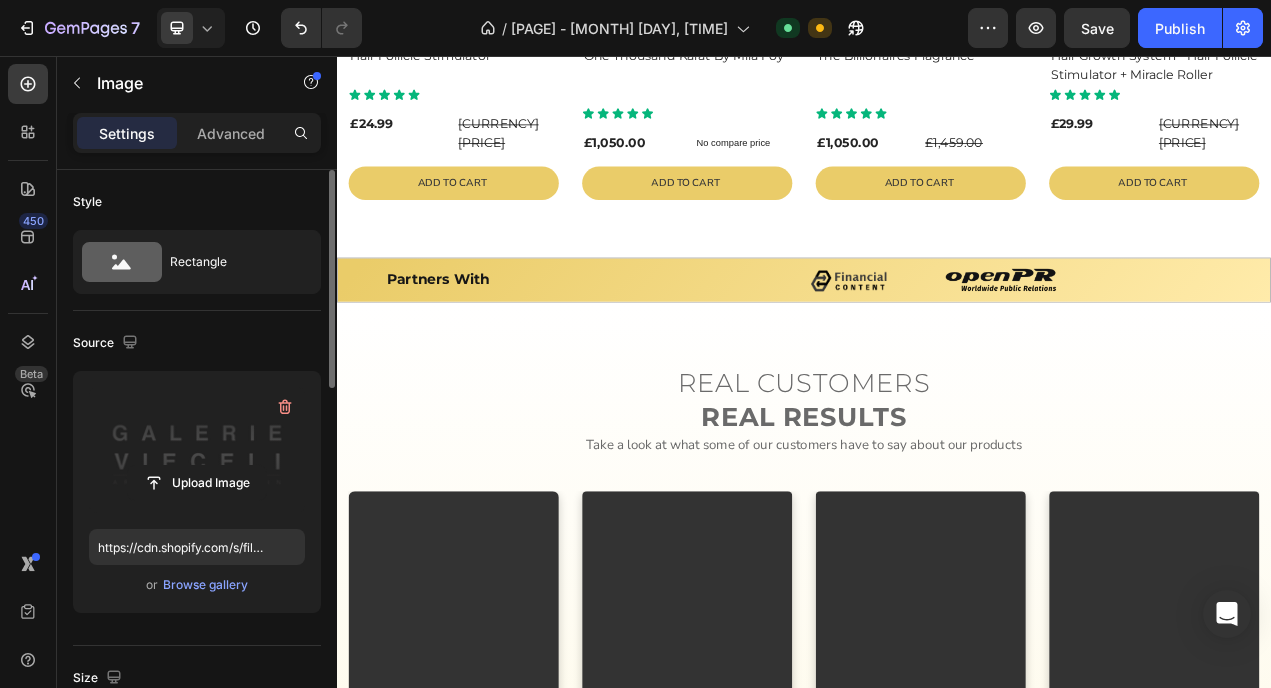 click at bounding box center [825, 318] 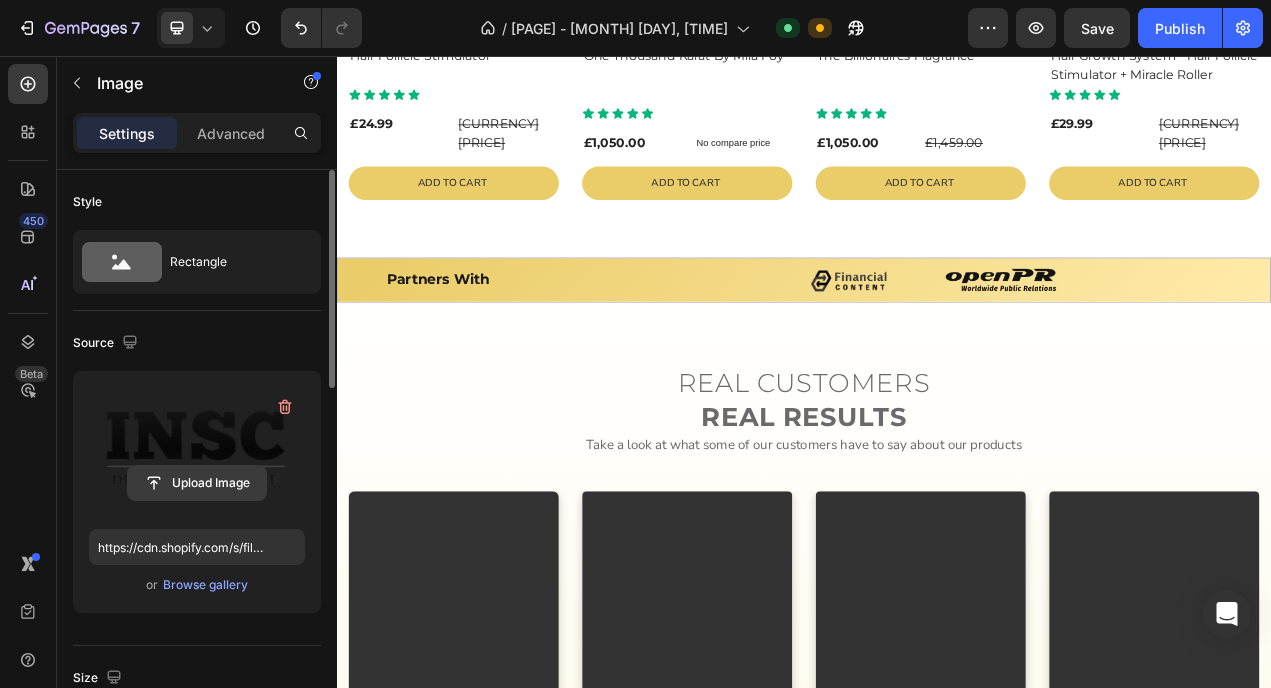 click 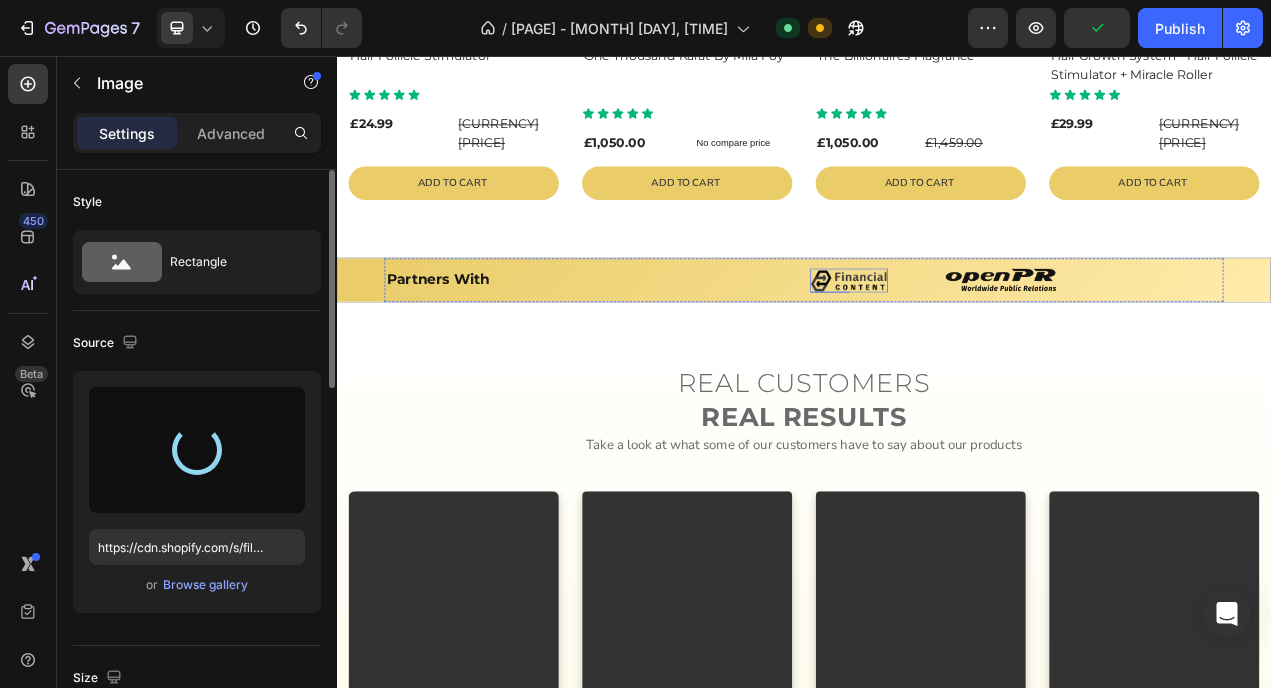 type on "https://cdn.shopify.com/s/files/1/0815/6925/1677/files/gempages_565257169671292069-9b44abc2-9d50-4b91-bb11-815f9490acc2.png" 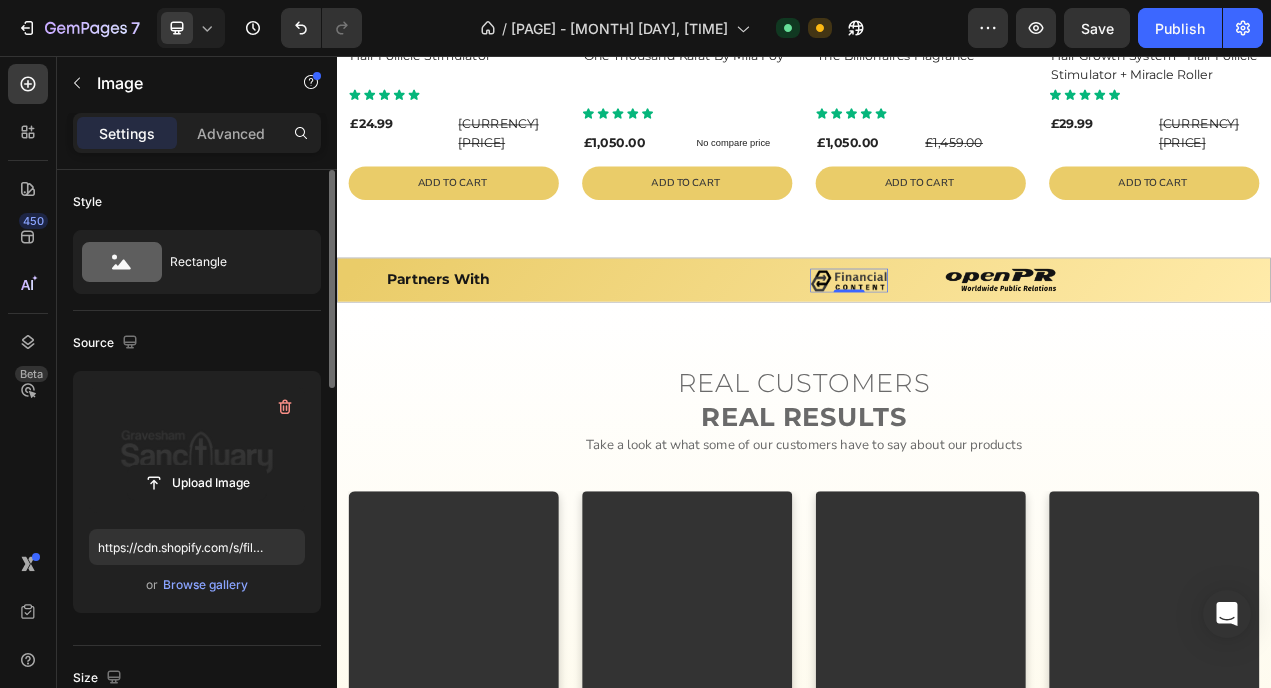 click at bounding box center (995, 344) 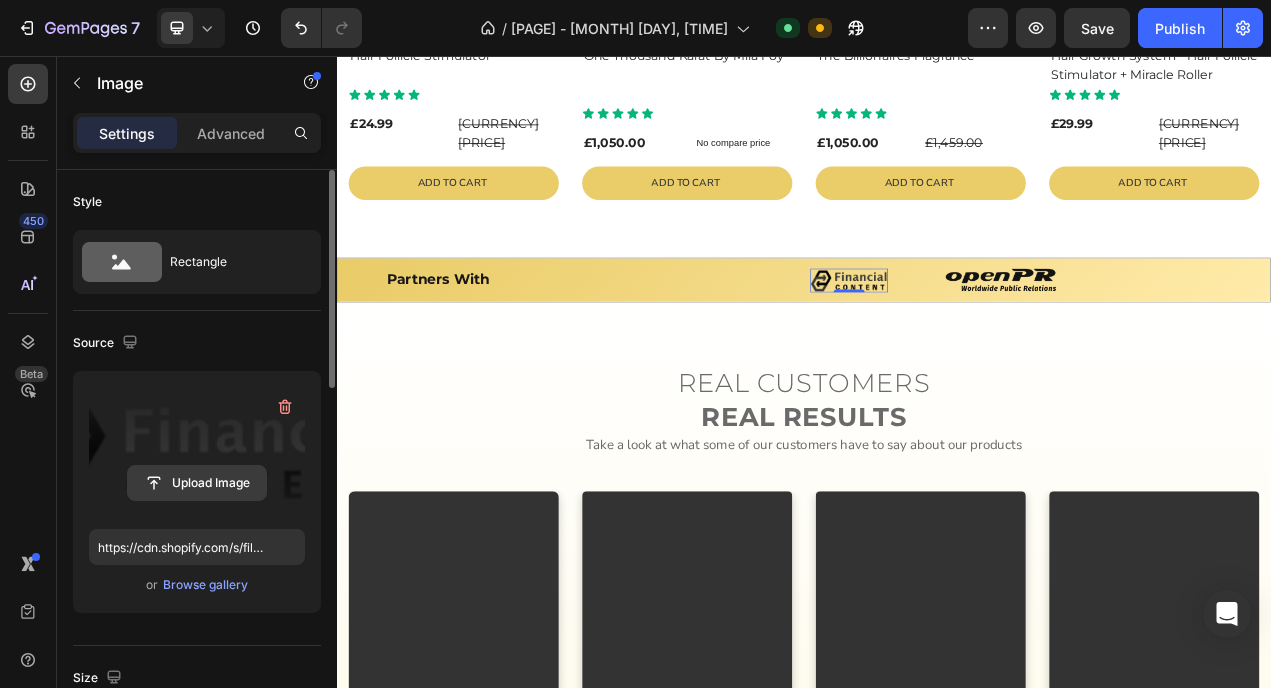 click 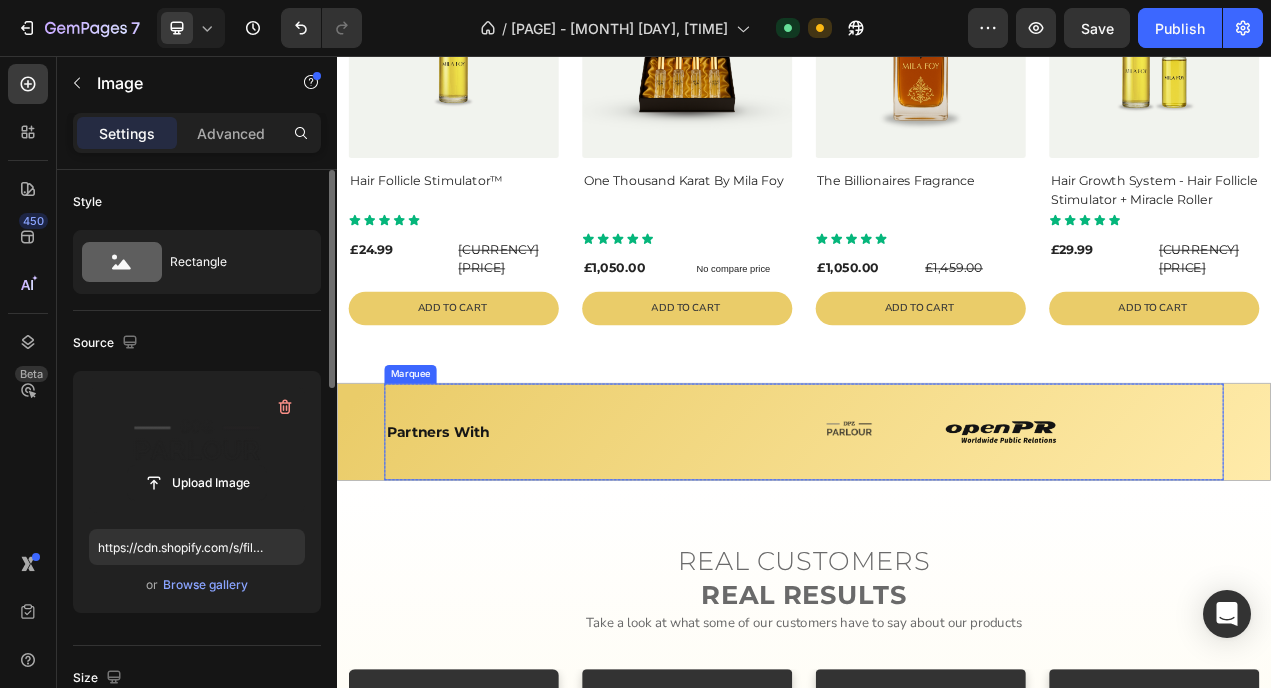 scroll, scrollTop: 1148, scrollLeft: 0, axis: vertical 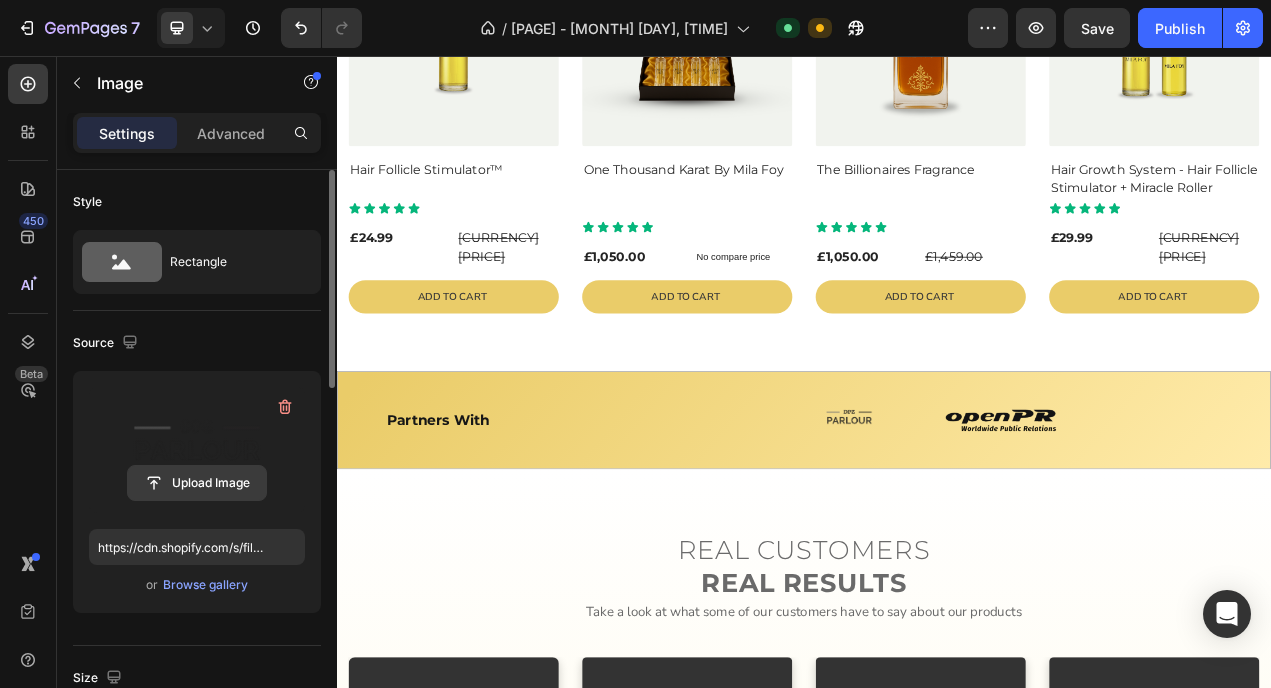 click 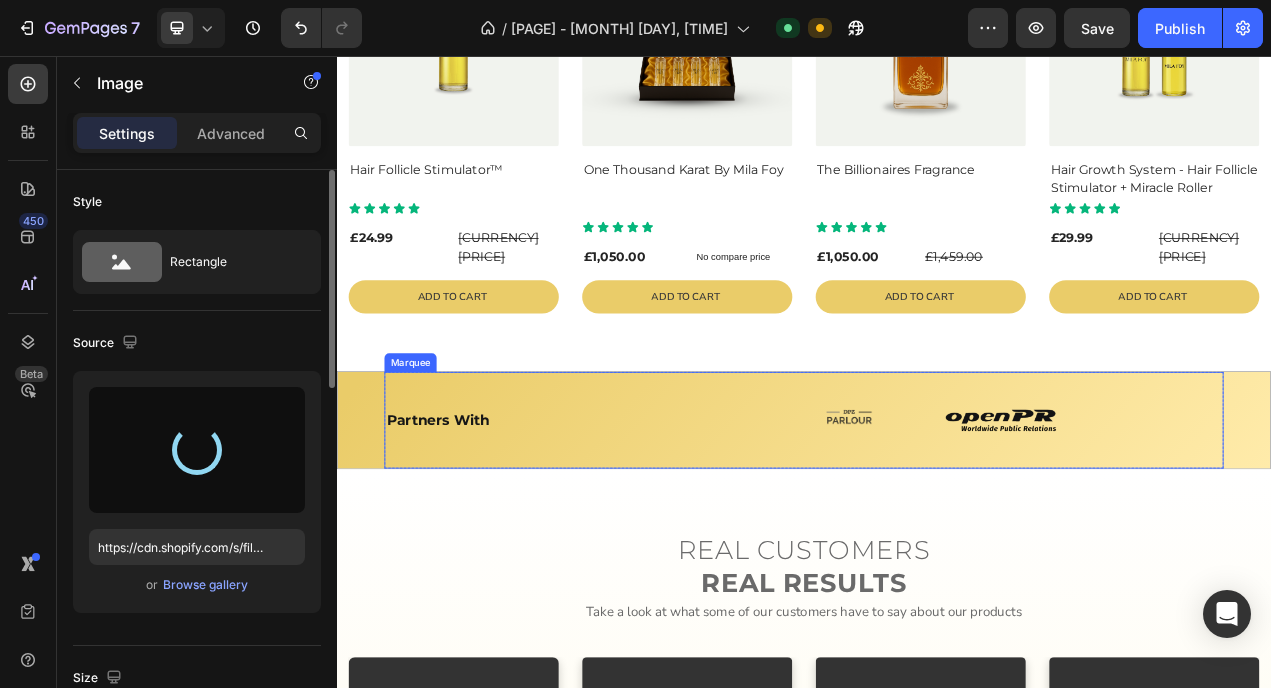 type on "https://cdn.shopify.com/s/files/1/0815/6925/1677/files/gempages_565257169671292069-b63fd85d-6396-4d12-8db0-2d93656d82c1.png" 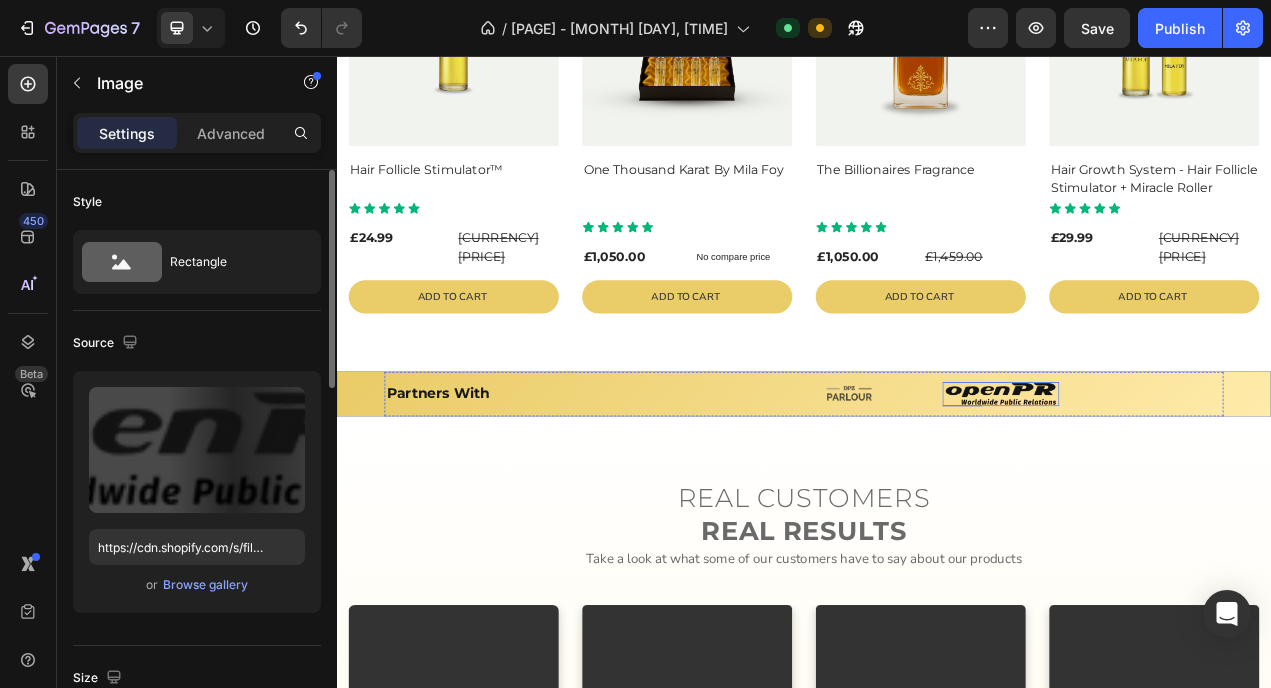 click at bounding box center [1190, 490] 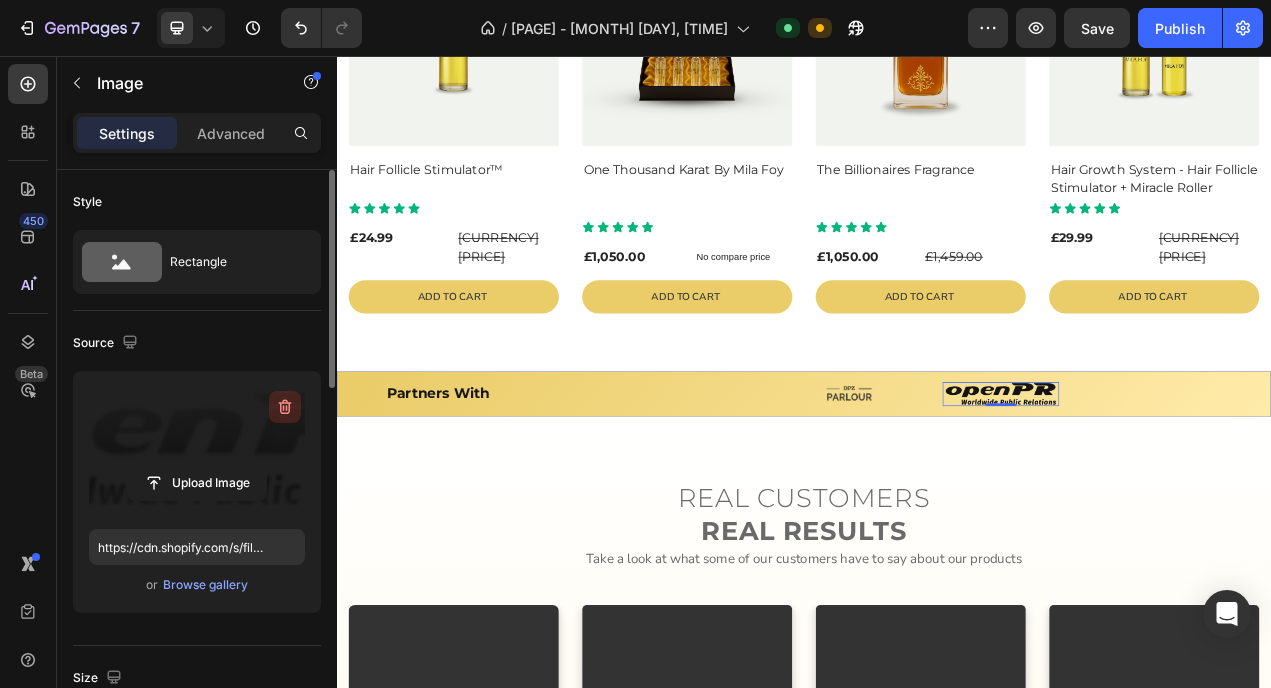 click 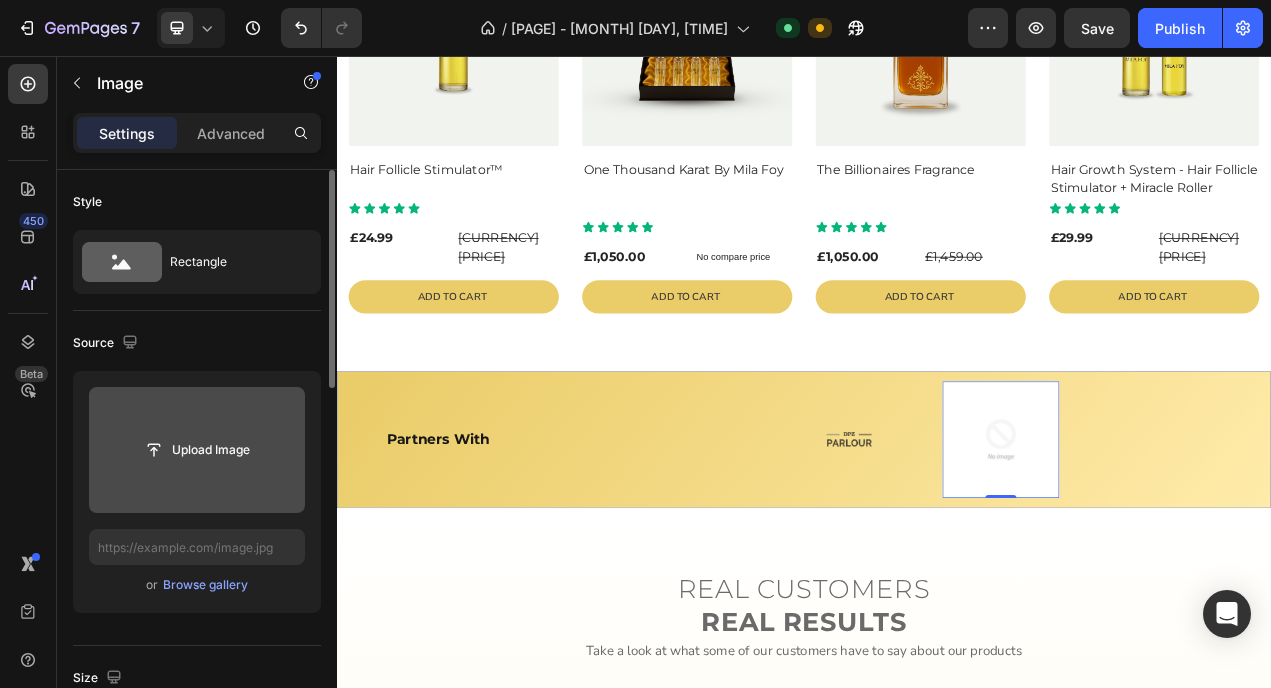 type on "https://cdn.shopify.com/s/files/1/0815/6925/1677/files/gempages_565257169671292069-4a04f622-1bc7-48d2-a778-883103e5a735.png" 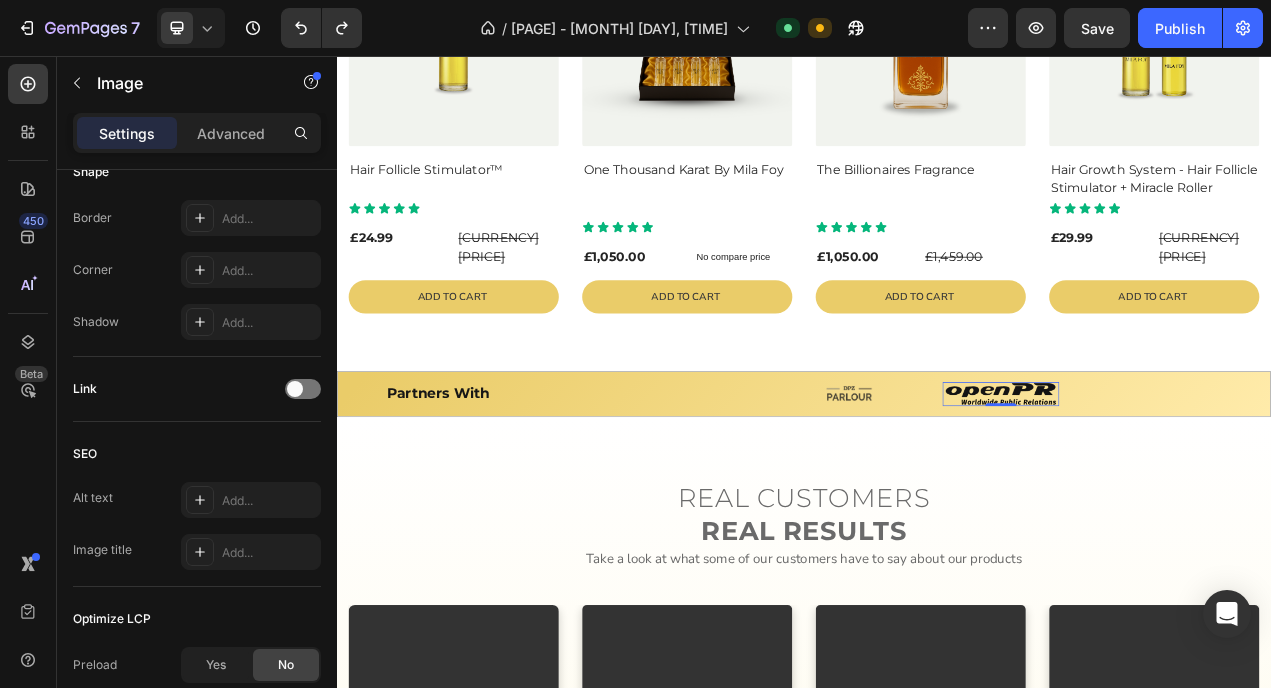scroll, scrollTop: 935, scrollLeft: 0, axis: vertical 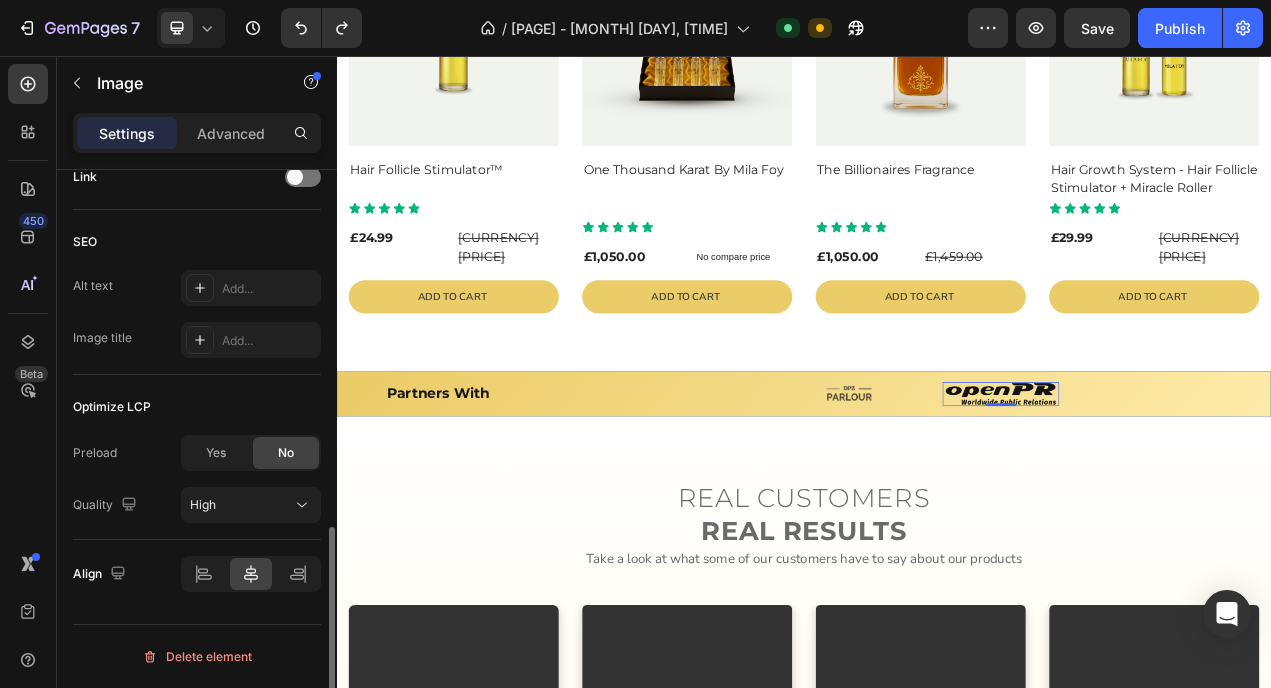click on "Delete element" at bounding box center (197, 657) 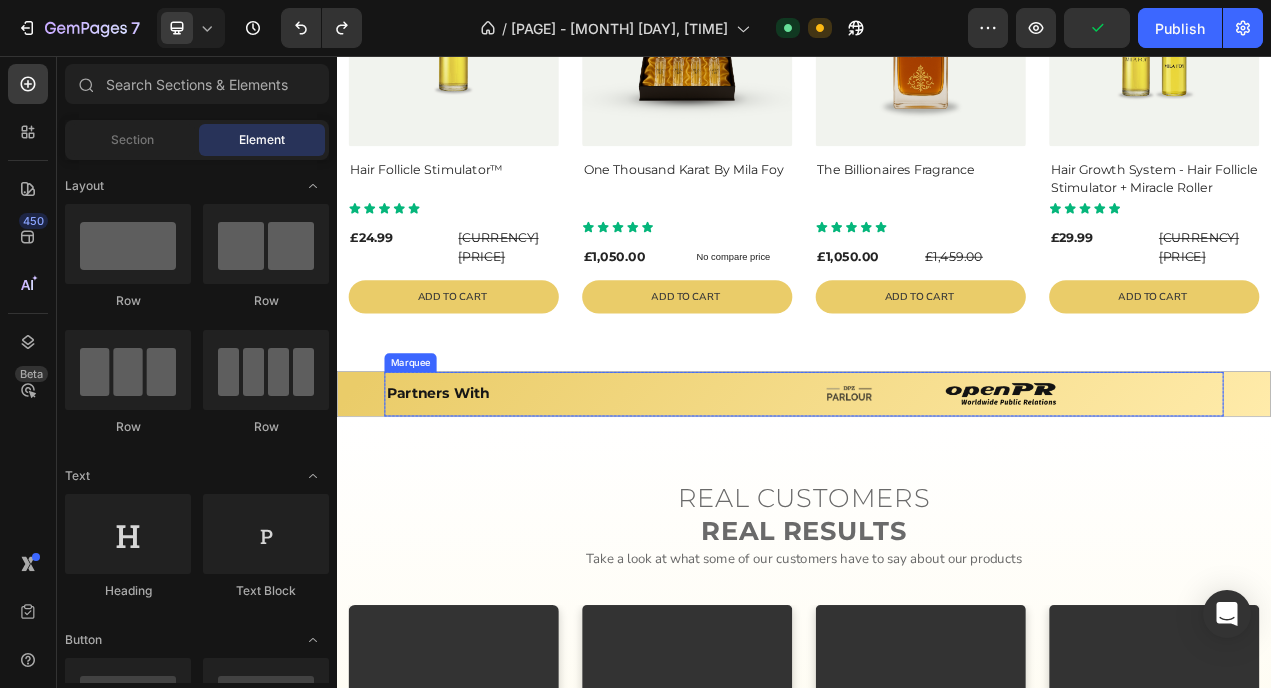 click on "Partners With Heading Image Image Image Image Image Partners With Heading Image Image Image Image Image Marquee" at bounding box center (937, 490) 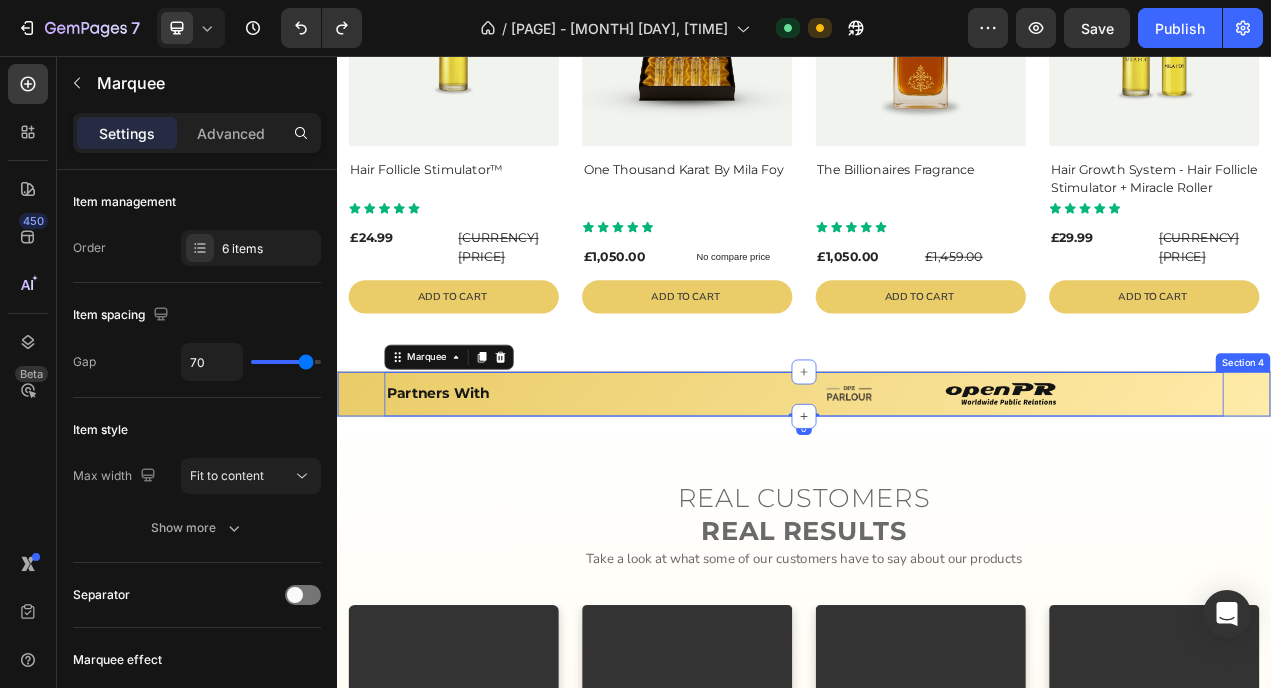 click on "Partners With Heading Image Image Image Image Image Partners With Heading Image Image Image Image Image Marquee   0 Row Section 4" at bounding box center (937, 490) 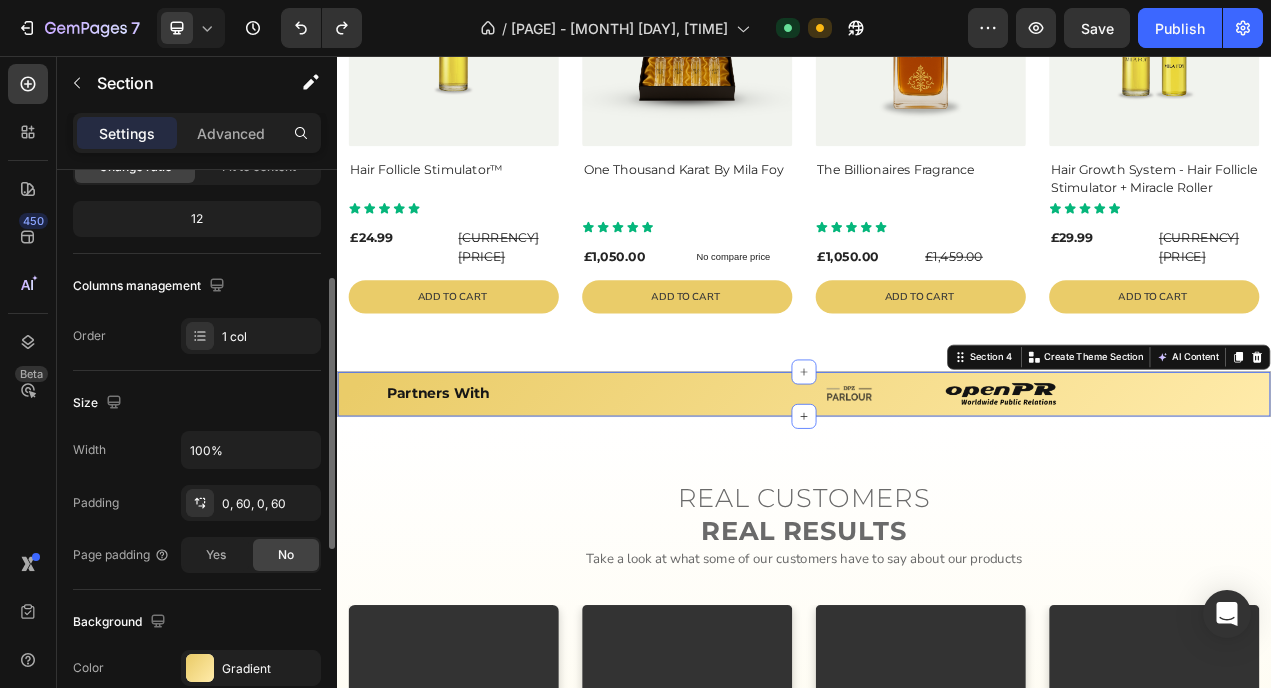 scroll, scrollTop: 0, scrollLeft: 0, axis: both 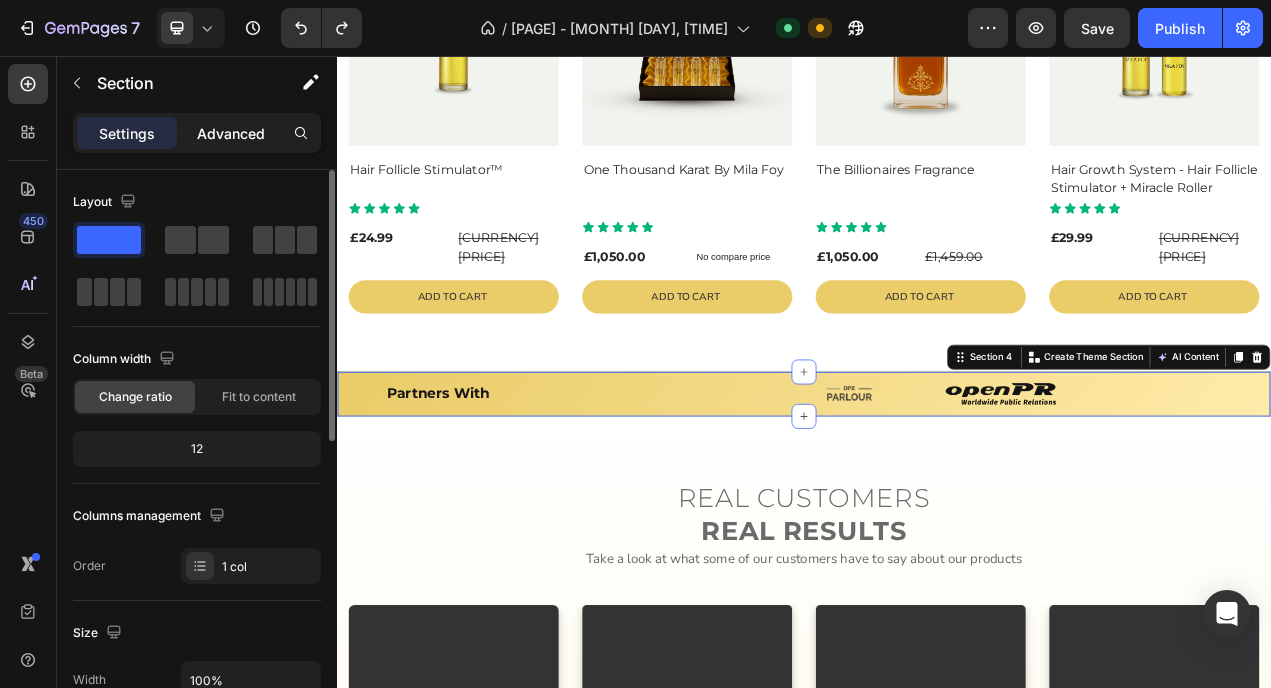 click on "Advanced" 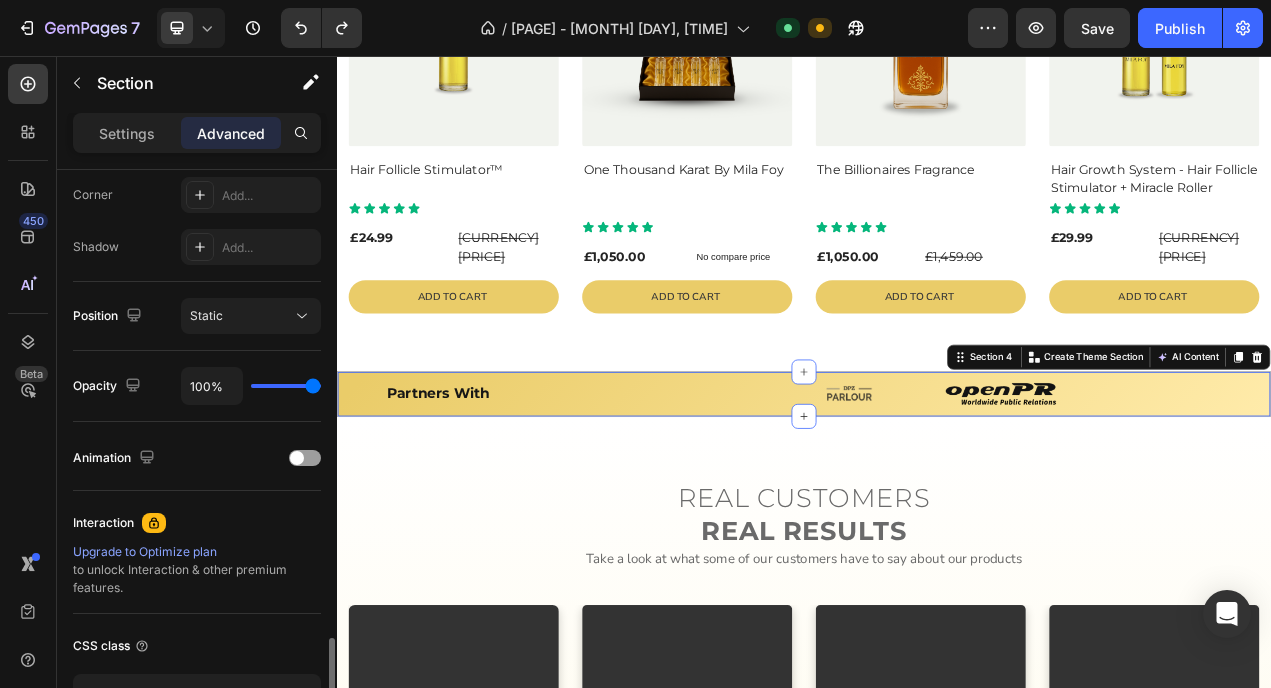 scroll, scrollTop: 759, scrollLeft: 0, axis: vertical 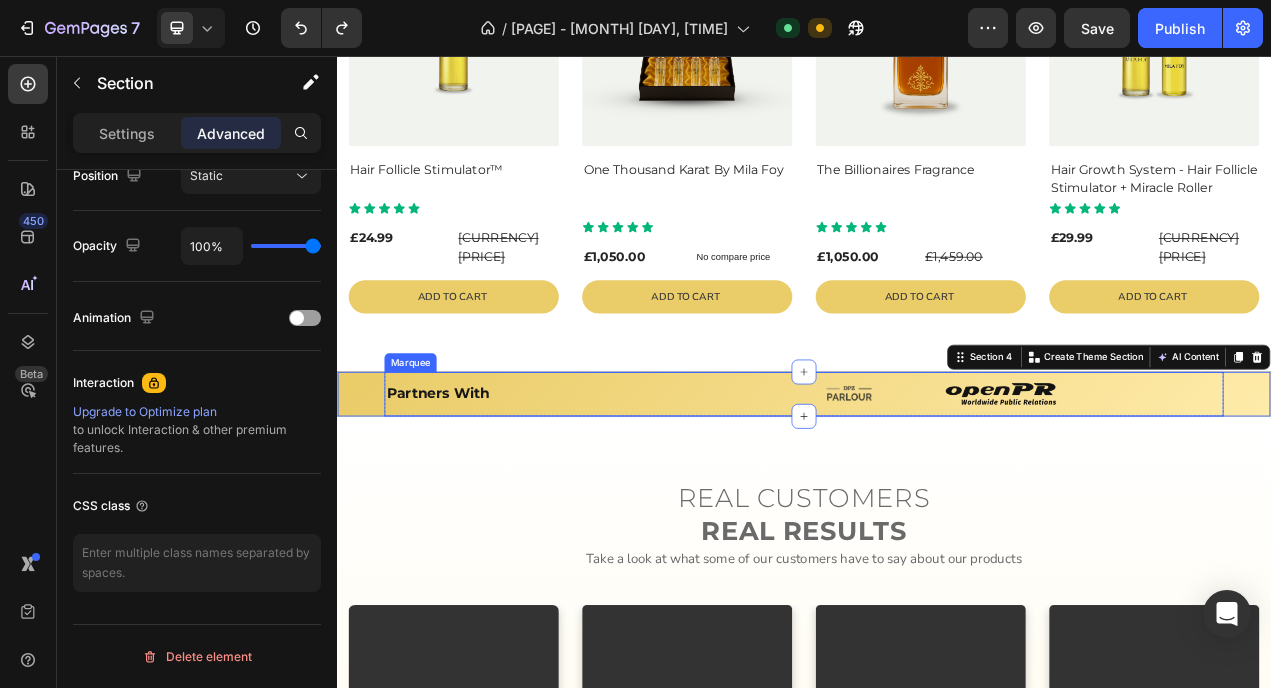 click on "Partners With Heading Image Image Image Image Image" at bounding box center [962, 490] 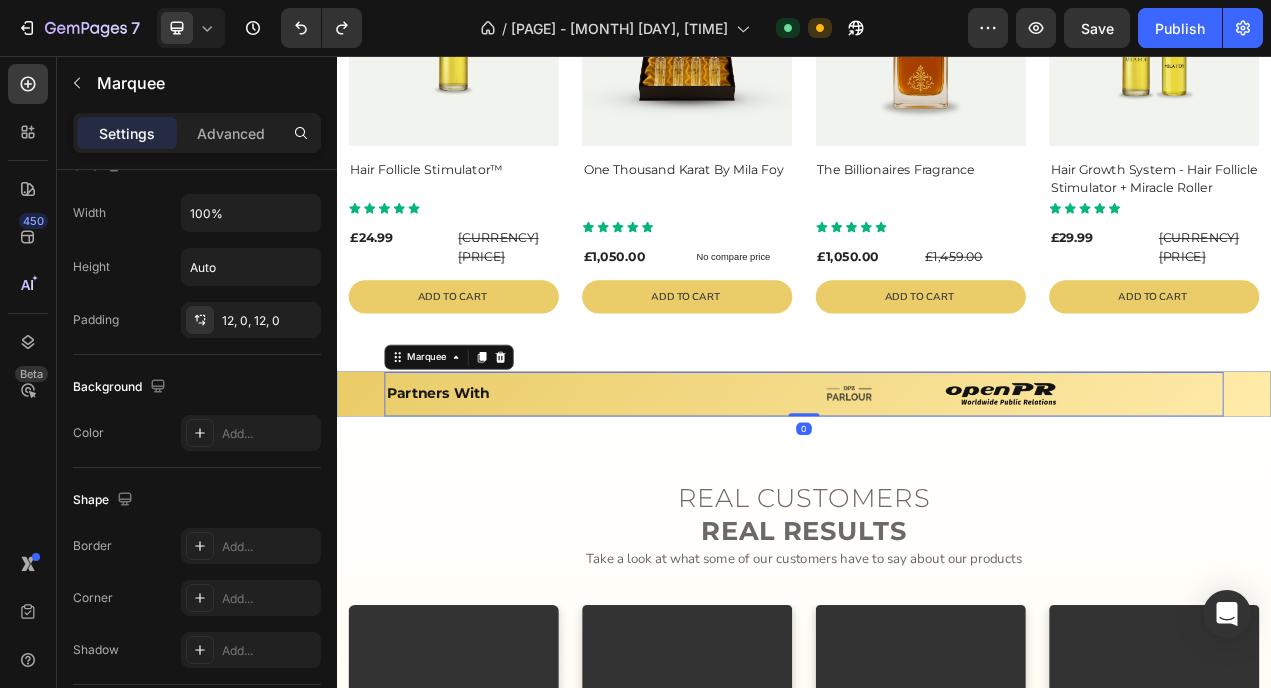scroll, scrollTop: 0, scrollLeft: 0, axis: both 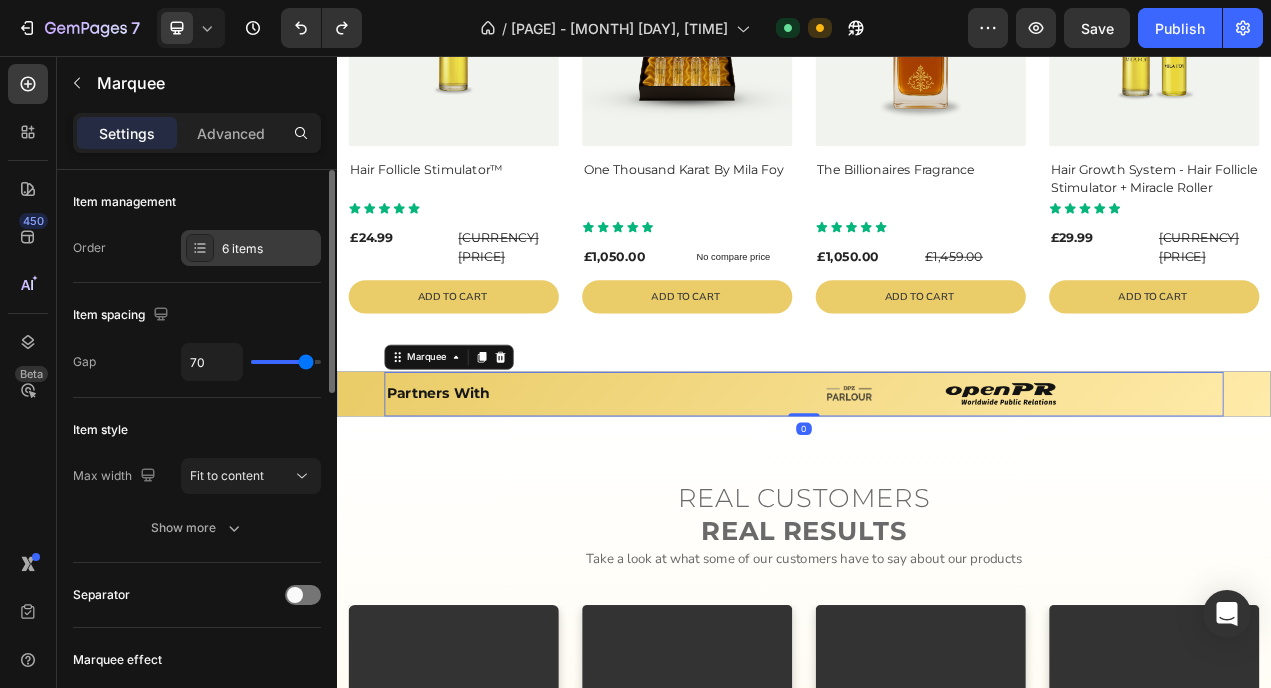 click on "6 items" at bounding box center [251, 248] 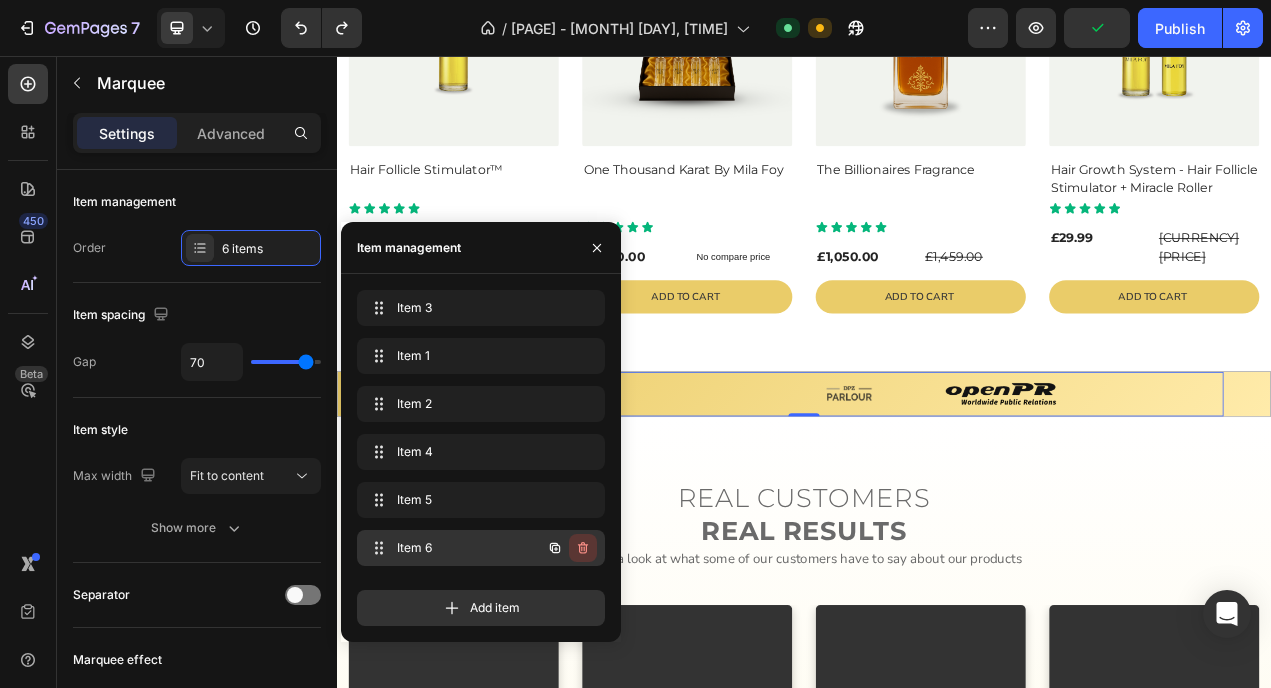click 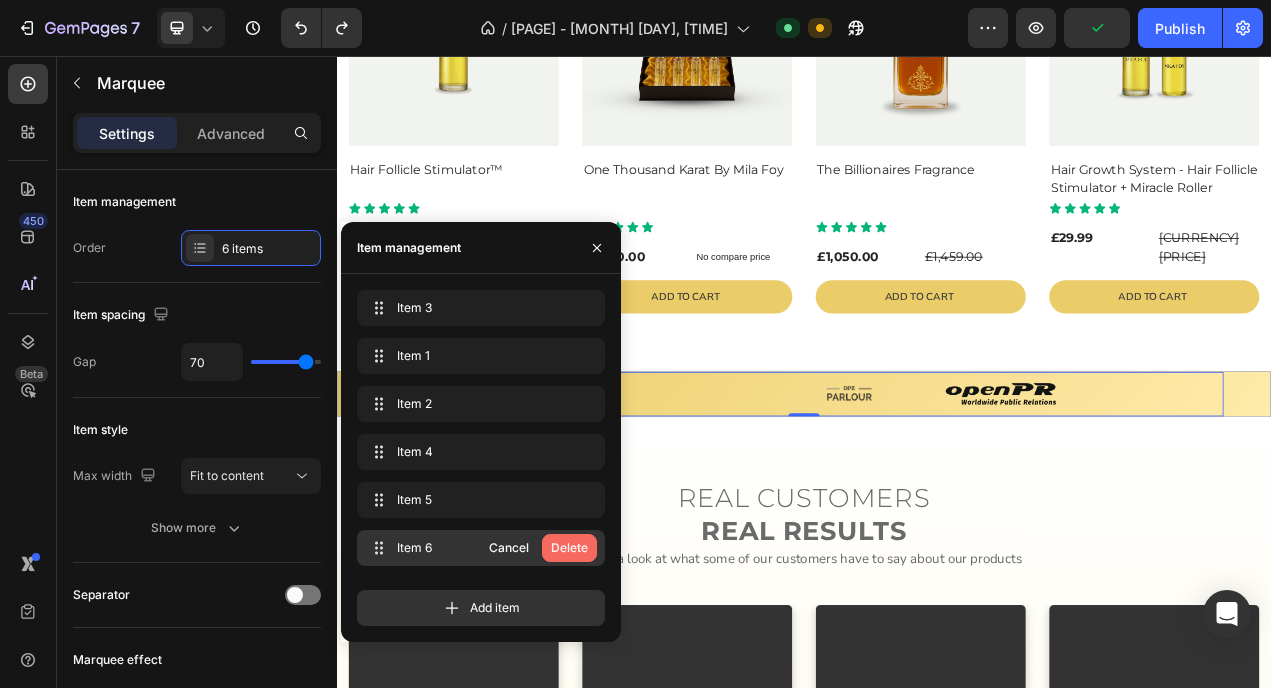 click on "Delete" at bounding box center [569, 548] 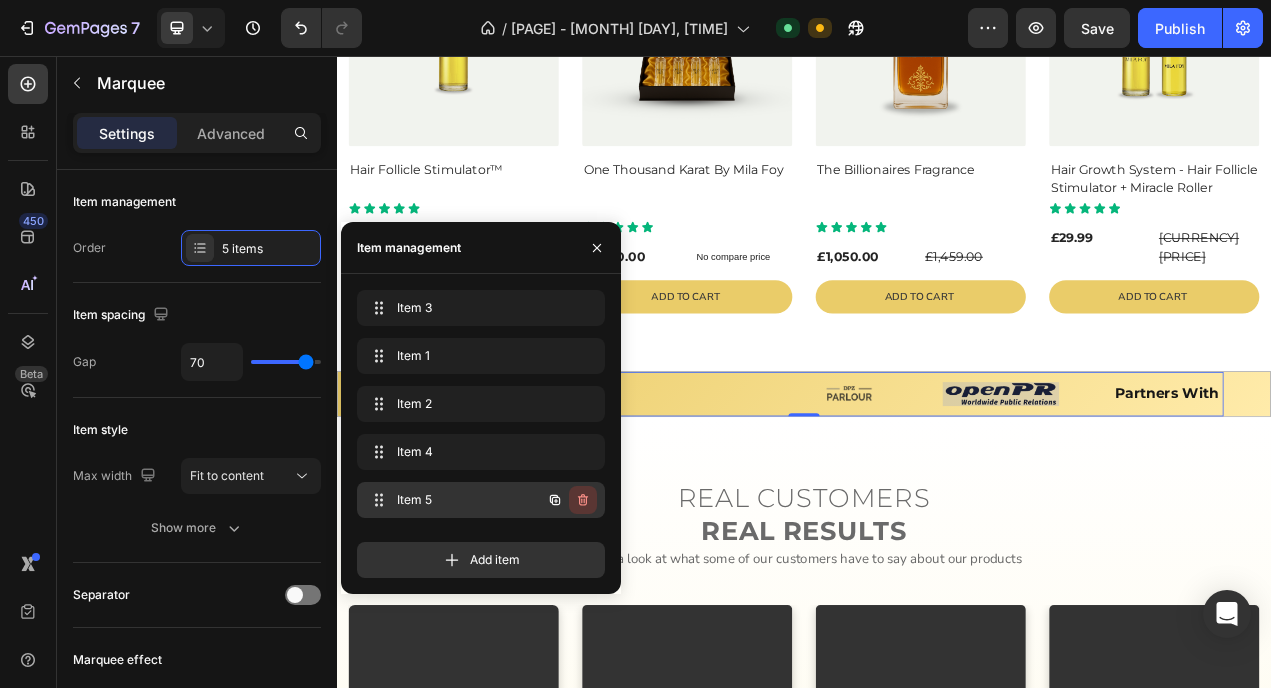 click 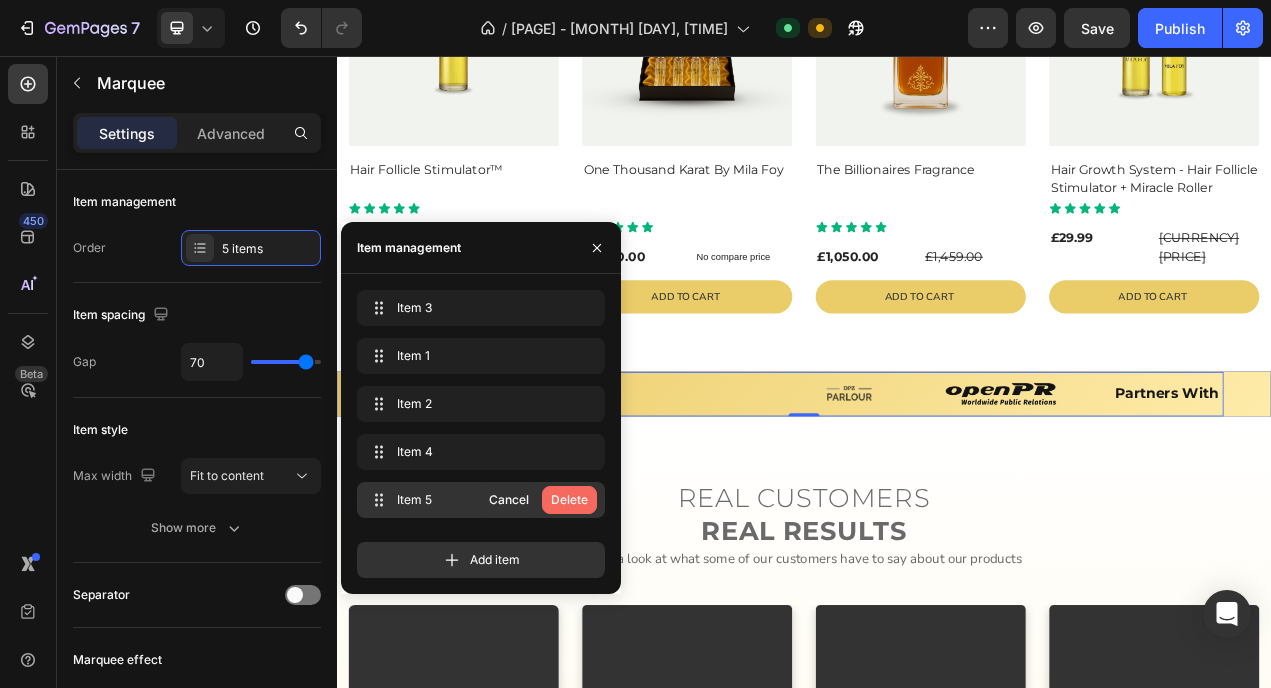 click on "Delete" at bounding box center [569, 500] 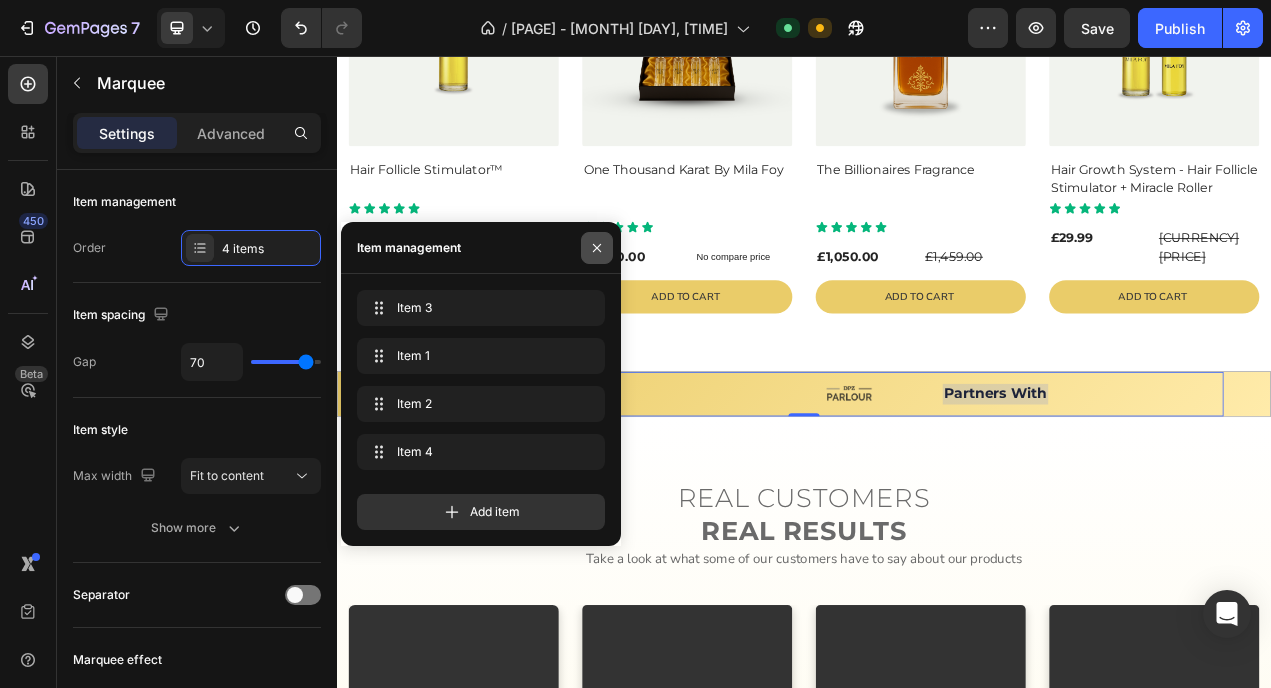 click 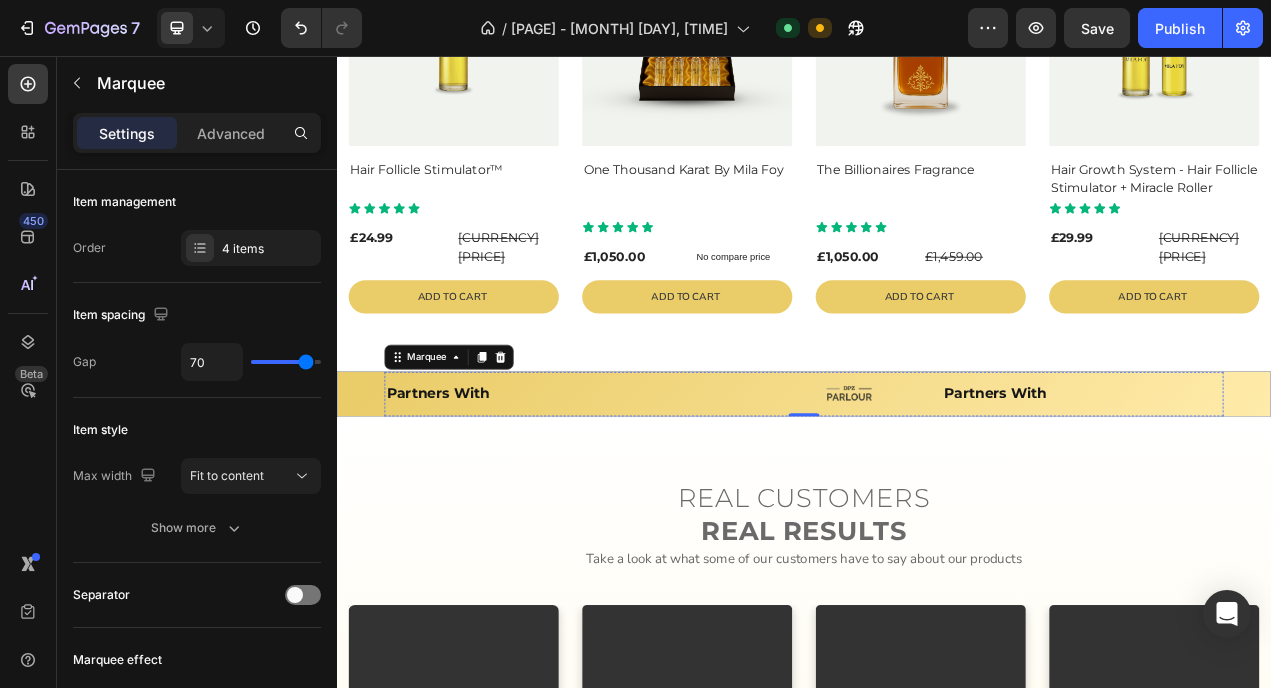 click on "Image" at bounding box center (655, 463) 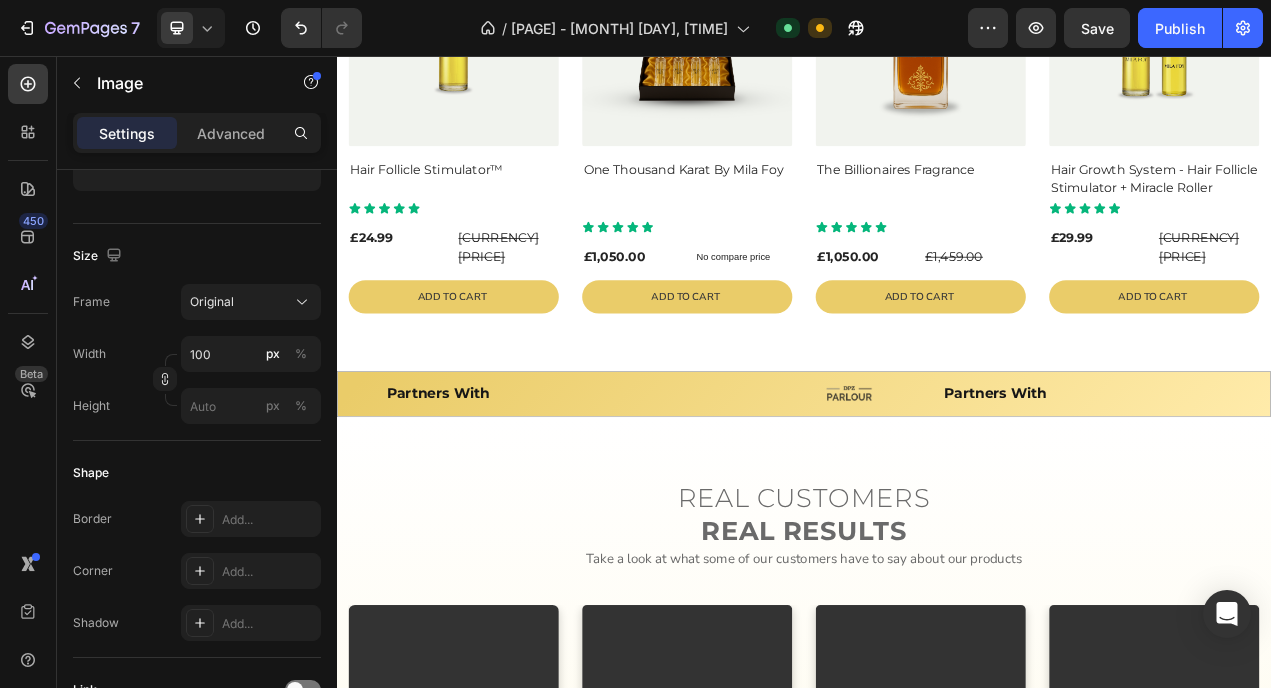 scroll, scrollTop: 935, scrollLeft: 0, axis: vertical 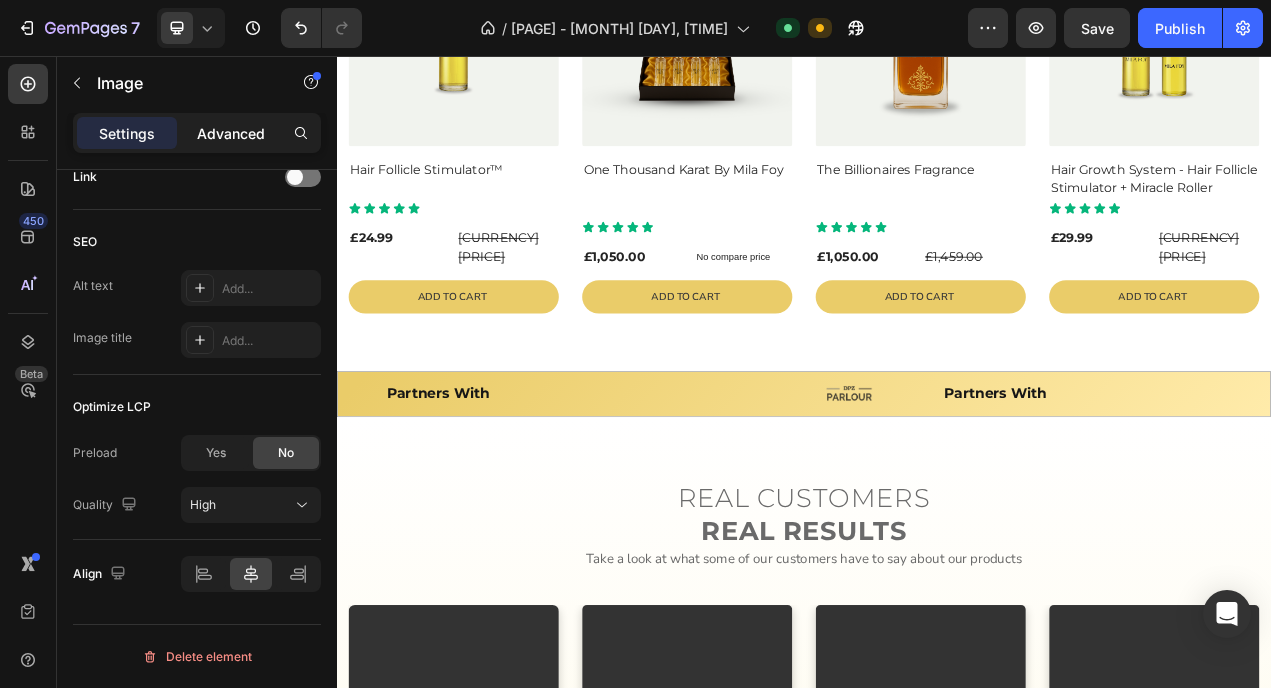 click on "Advanced" at bounding box center (231, 133) 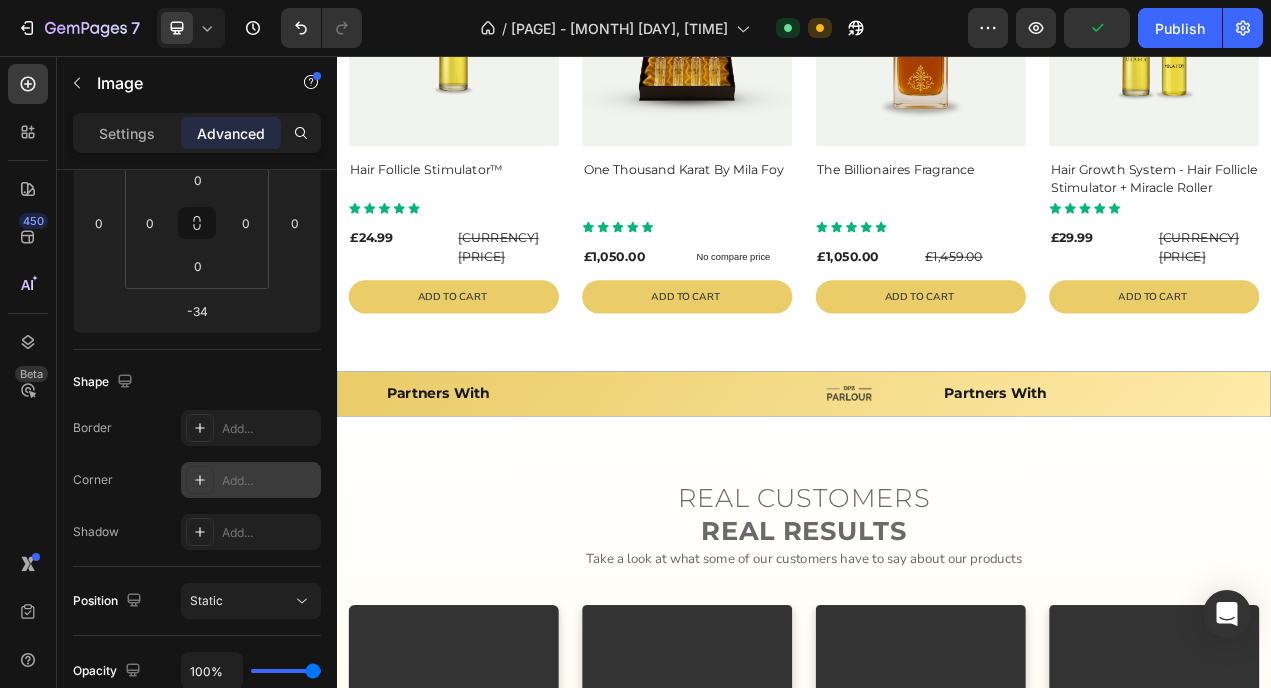 scroll, scrollTop: 0, scrollLeft: 0, axis: both 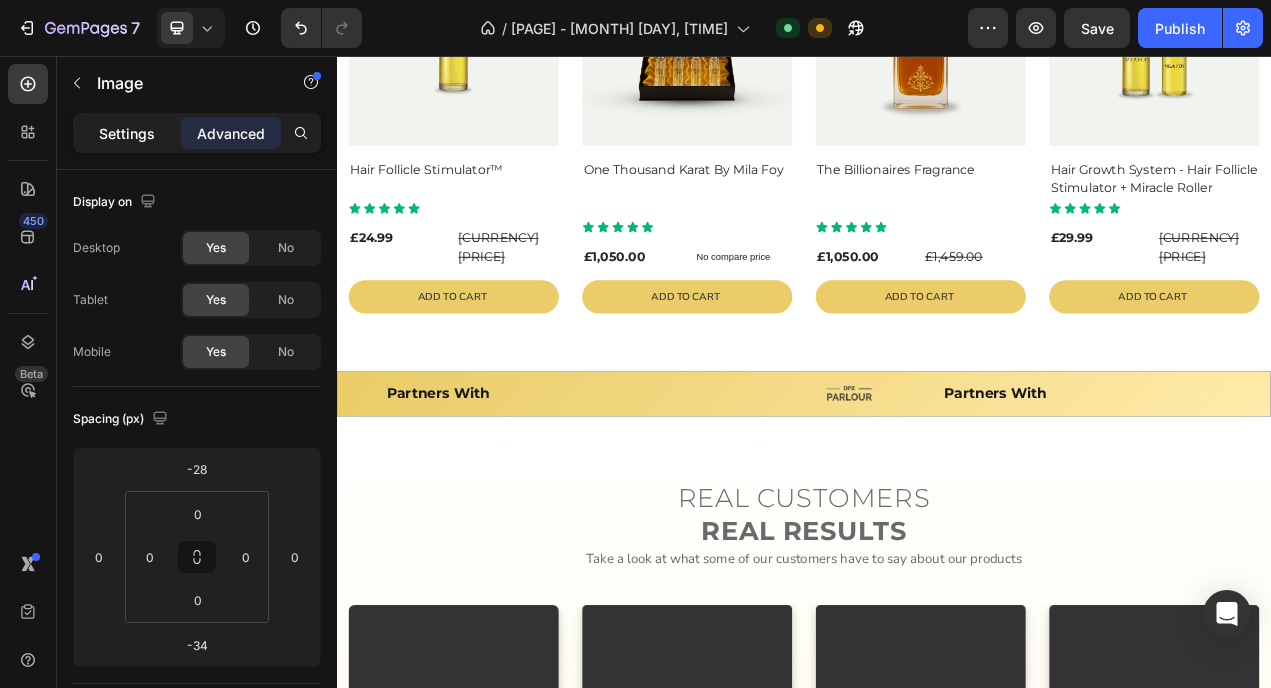 click on "Settings" at bounding box center [127, 133] 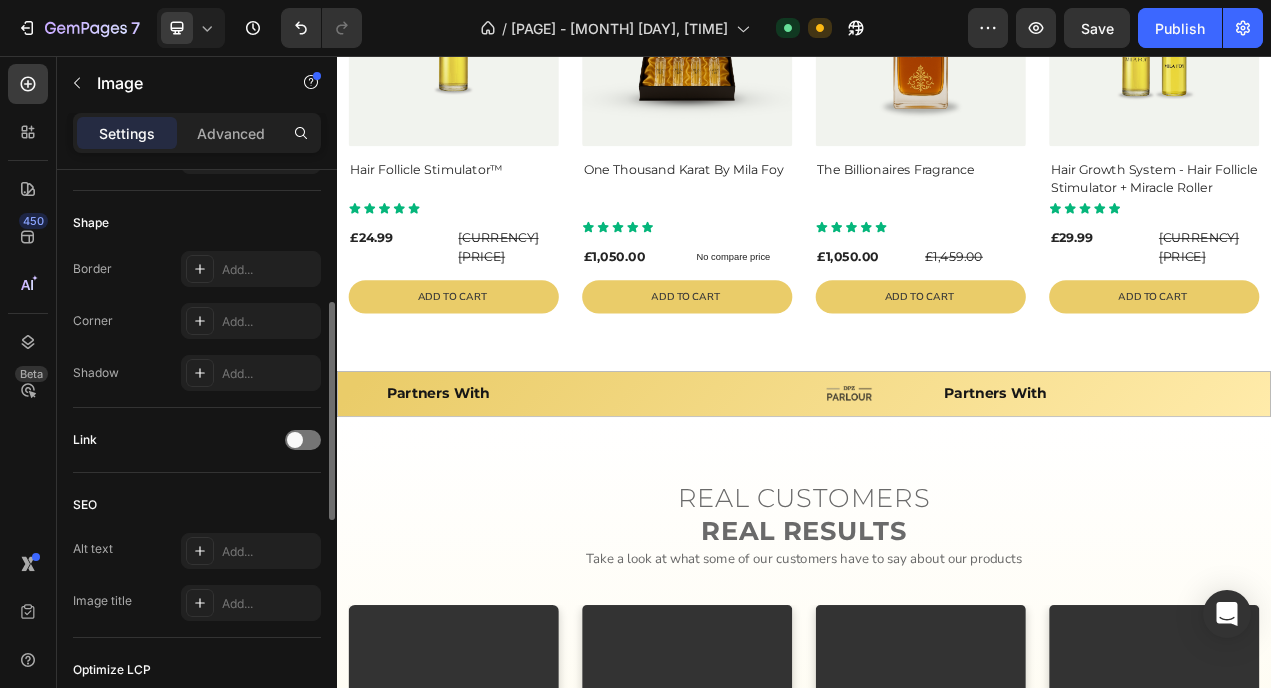 scroll, scrollTop: 416, scrollLeft: 0, axis: vertical 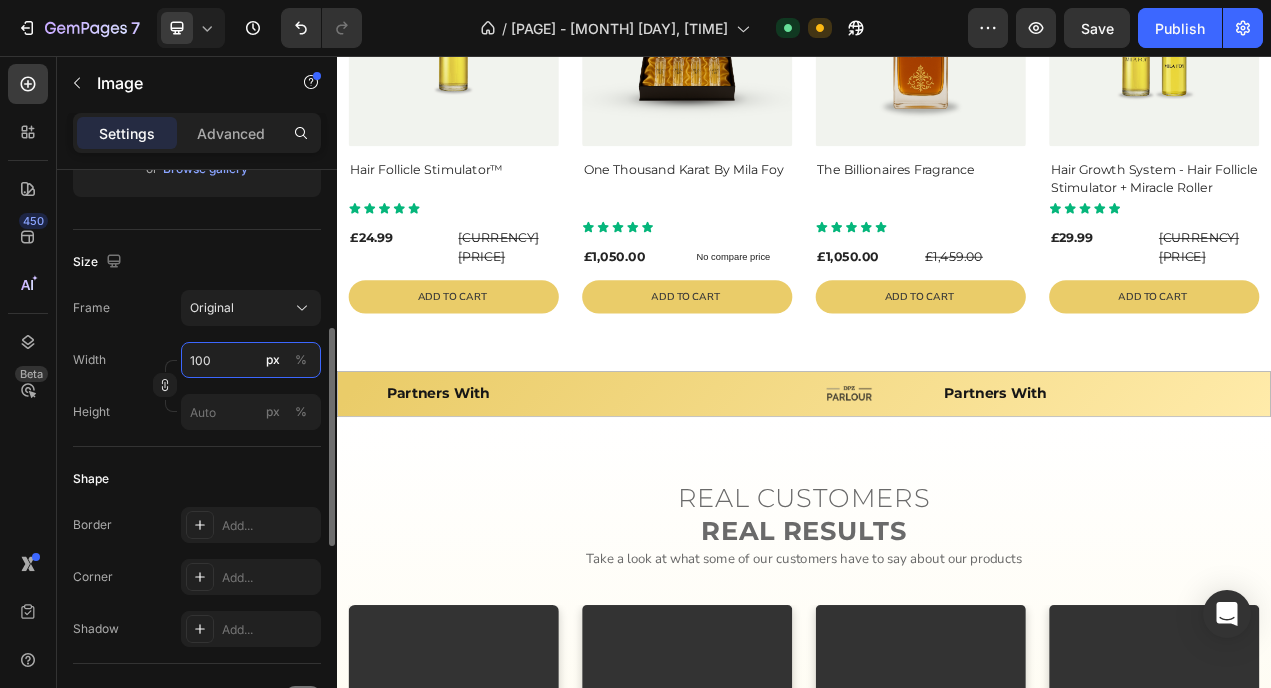 click on "100" at bounding box center (251, 360) 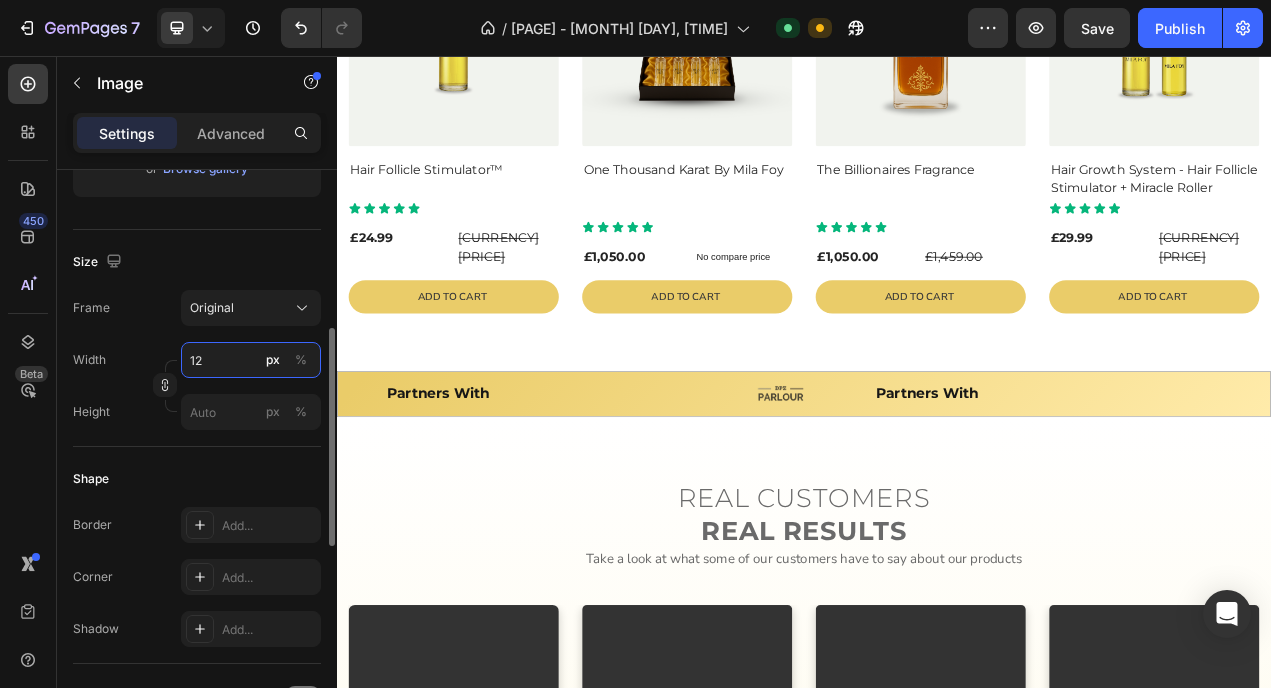 type on "120" 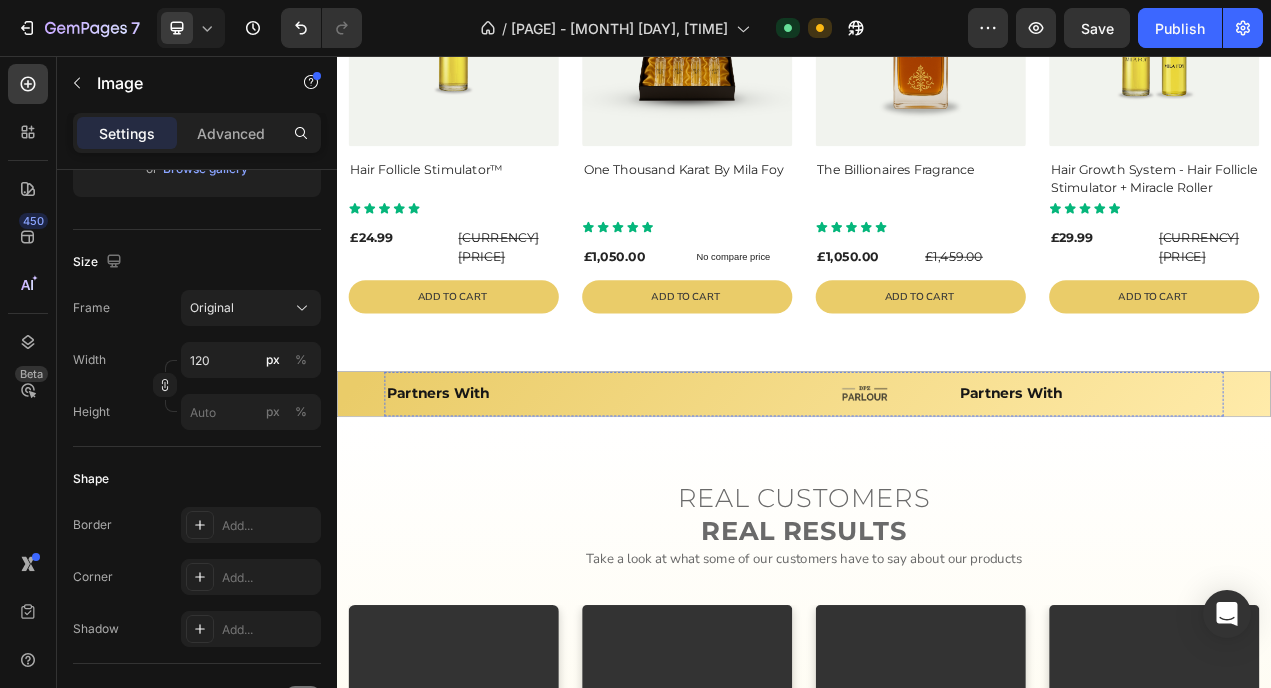 click at bounding box center [845, 465] 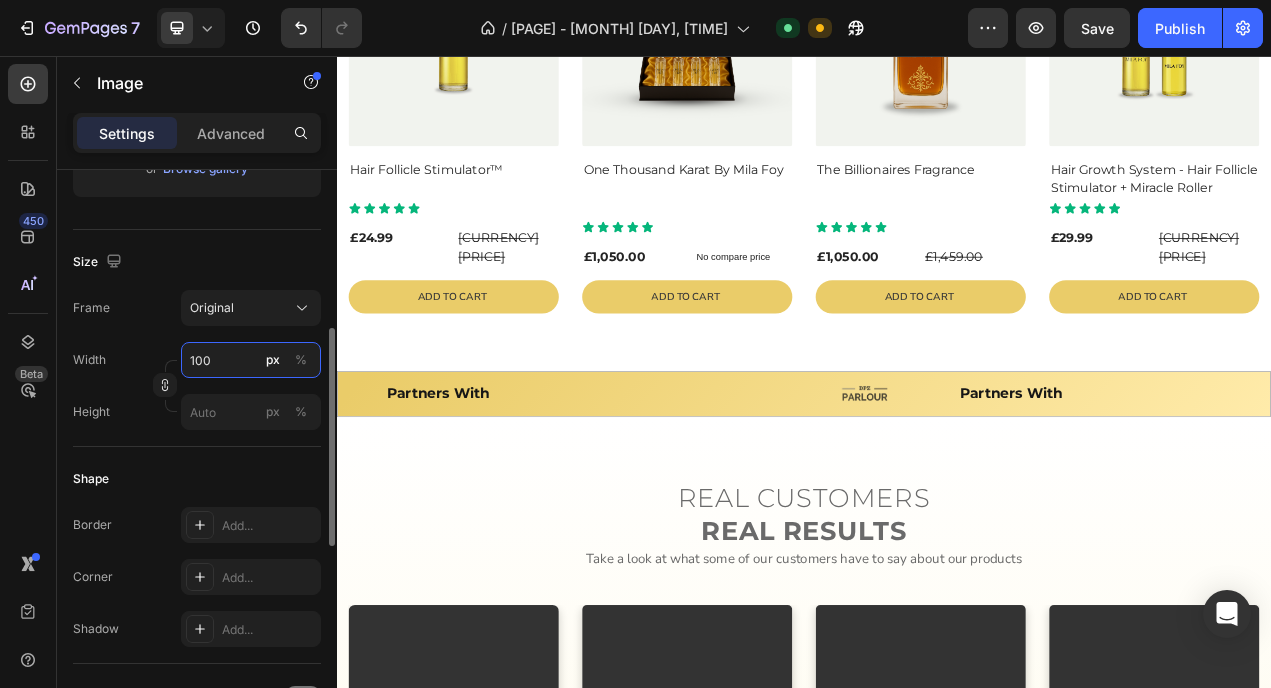 click on "100" at bounding box center (251, 360) 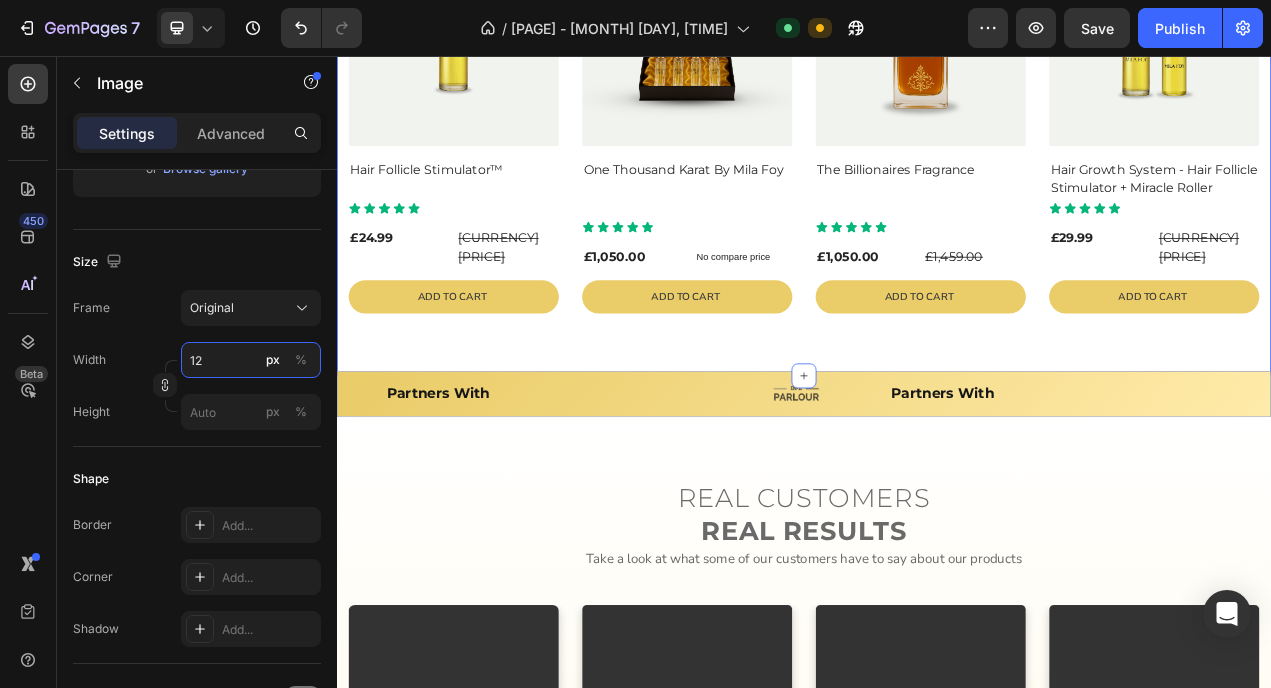 type on "120" 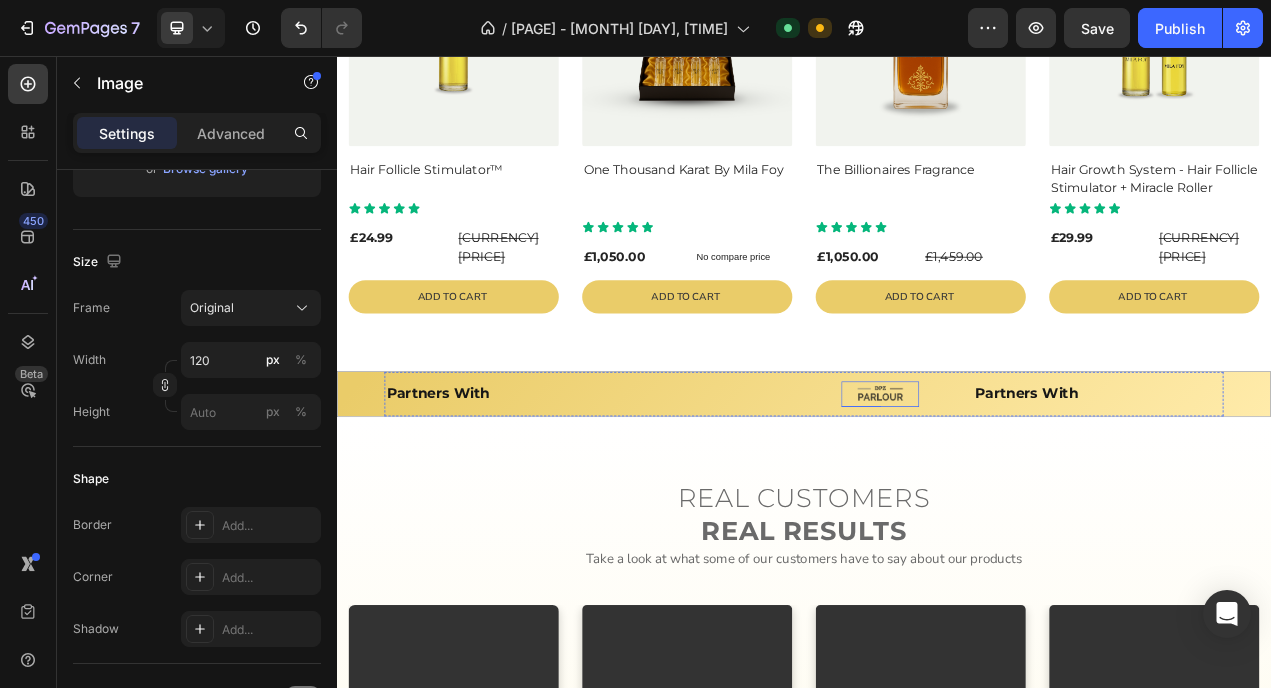click at bounding box center (1035, 490) 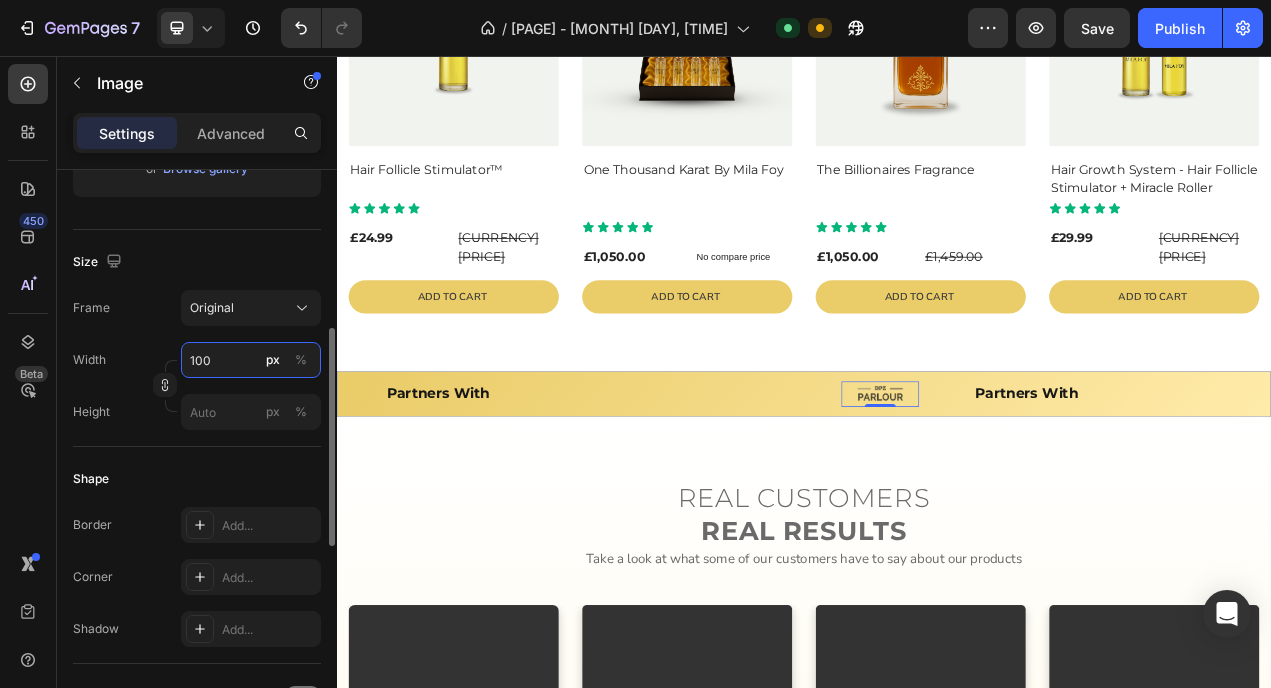 click on "100" at bounding box center (251, 360) 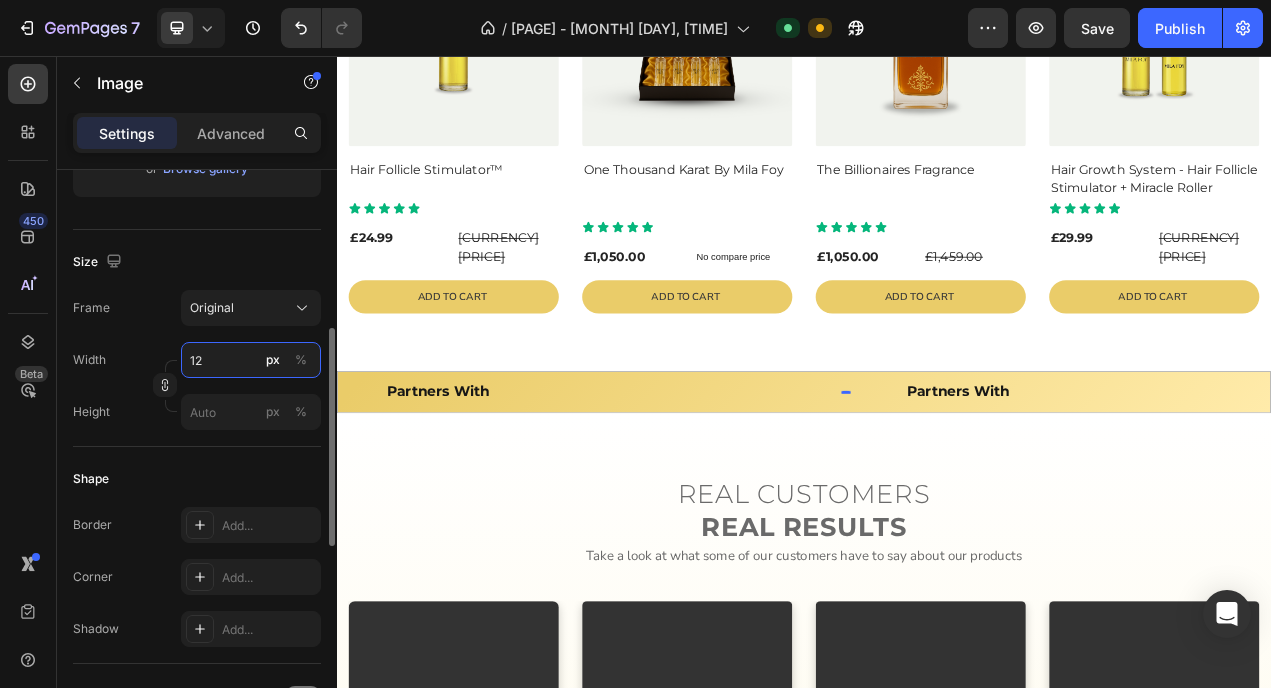 type on "120" 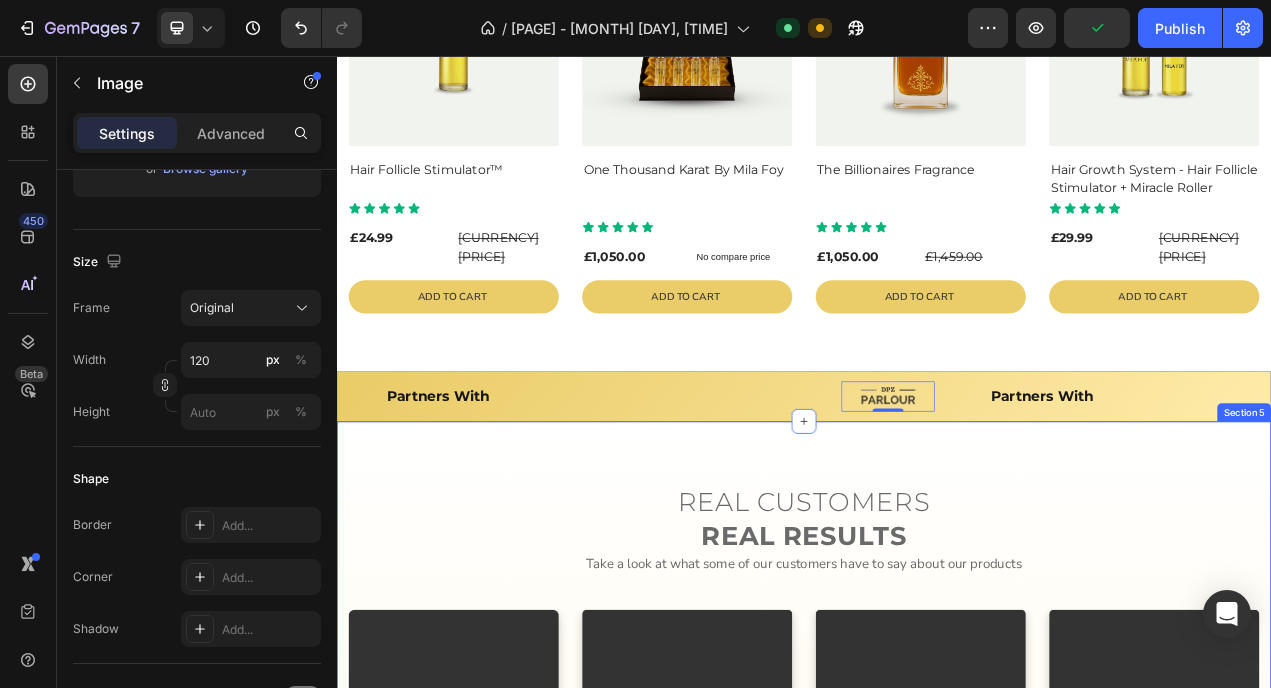 click on "REAL CUSTOMERS  REAL RESULTS Heading Take a look at what some of our customers have to say about our products Heading Video Video Video Video Carousel Row Section 5" at bounding box center [937, 927] 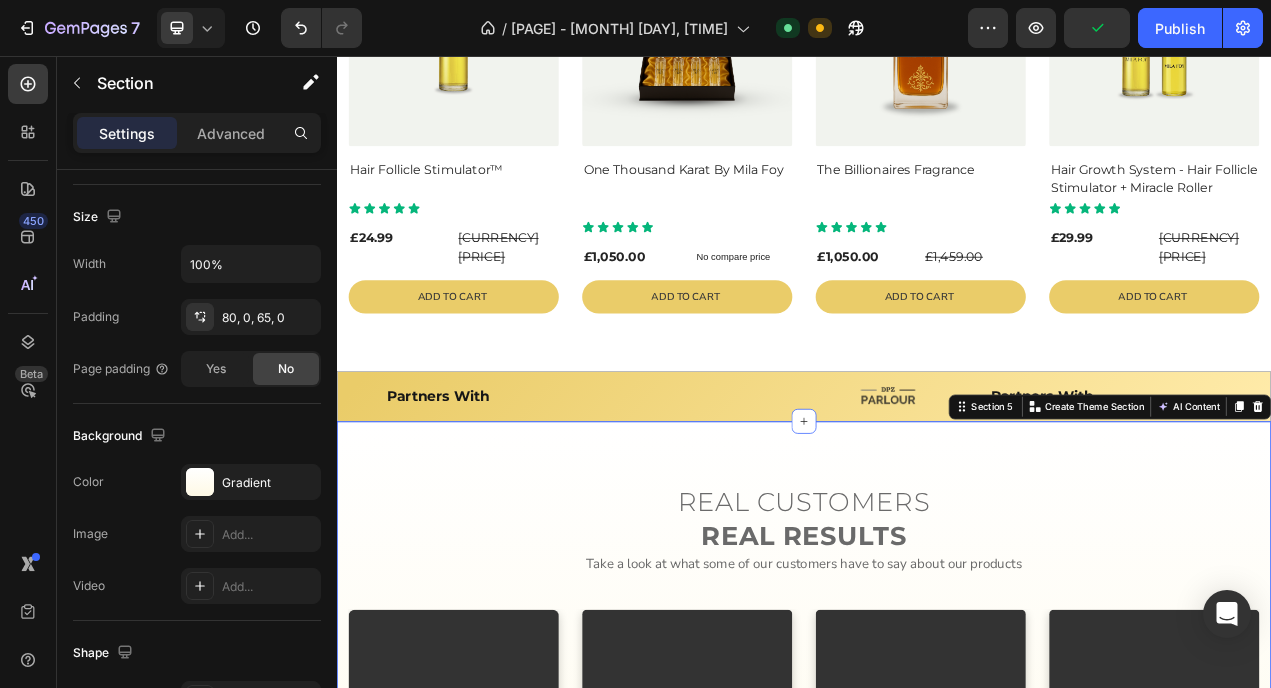 scroll, scrollTop: 0, scrollLeft: 0, axis: both 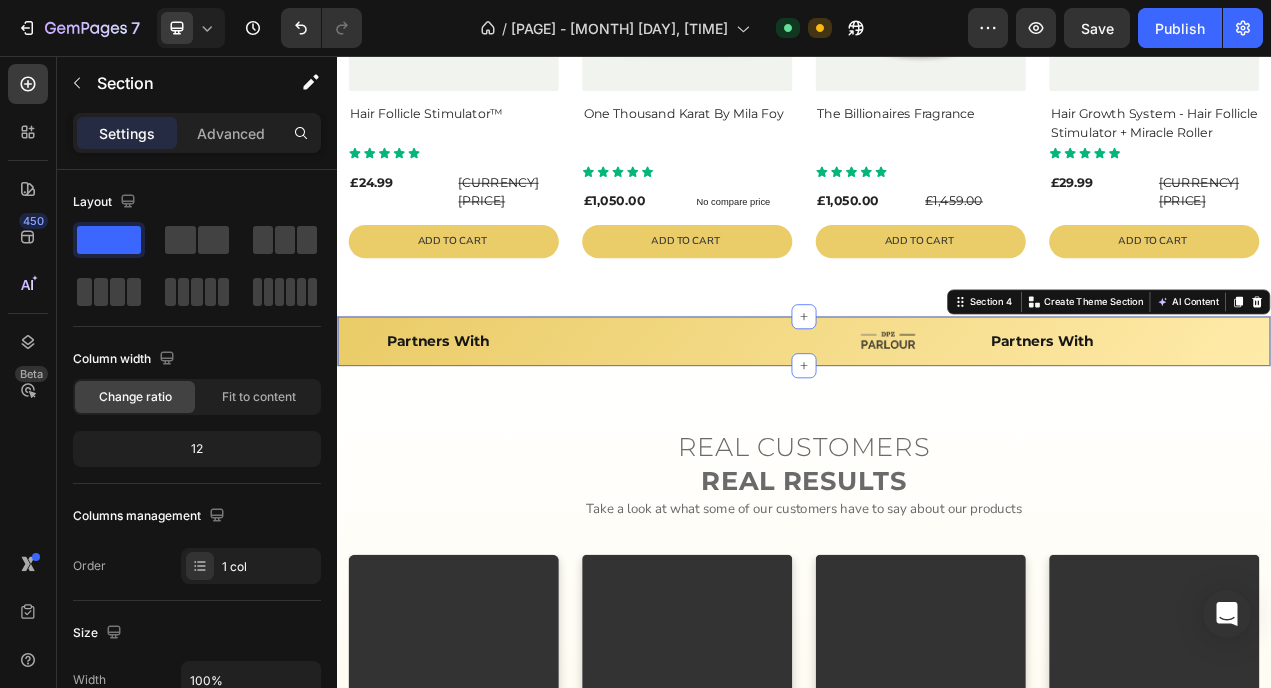 click on "Partners With Heading Image Image Image Partners With Heading Image Image Image Partners With Heading Image Image Image Partners With Heading Image Image Image Partners With Heading Image Image Image Partners With Heading Image Image Image Marquee Row Section 4   You can create reusable sections Create Theme Section AI Content Write with GemAI What would you like to describe here? Tone and Voice Persuasive Product Show more Generate" at bounding box center (937, 422) 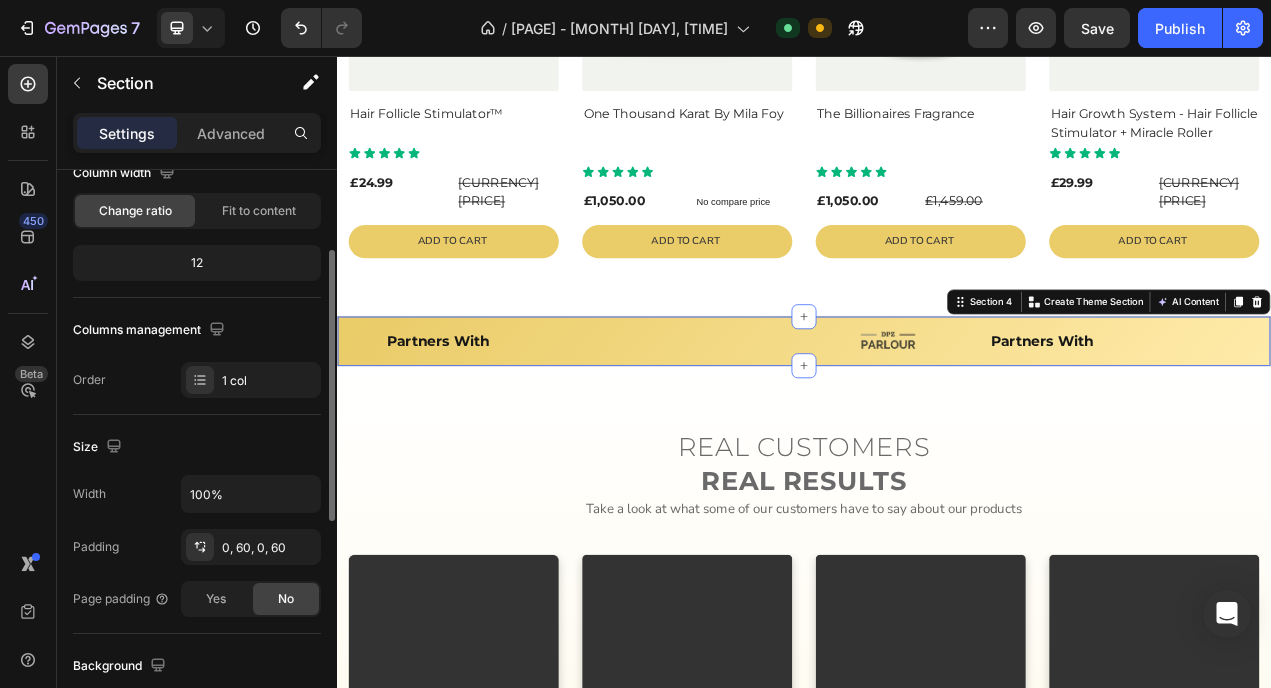 scroll, scrollTop: 149, scrollLeft: 0, axis: vertical 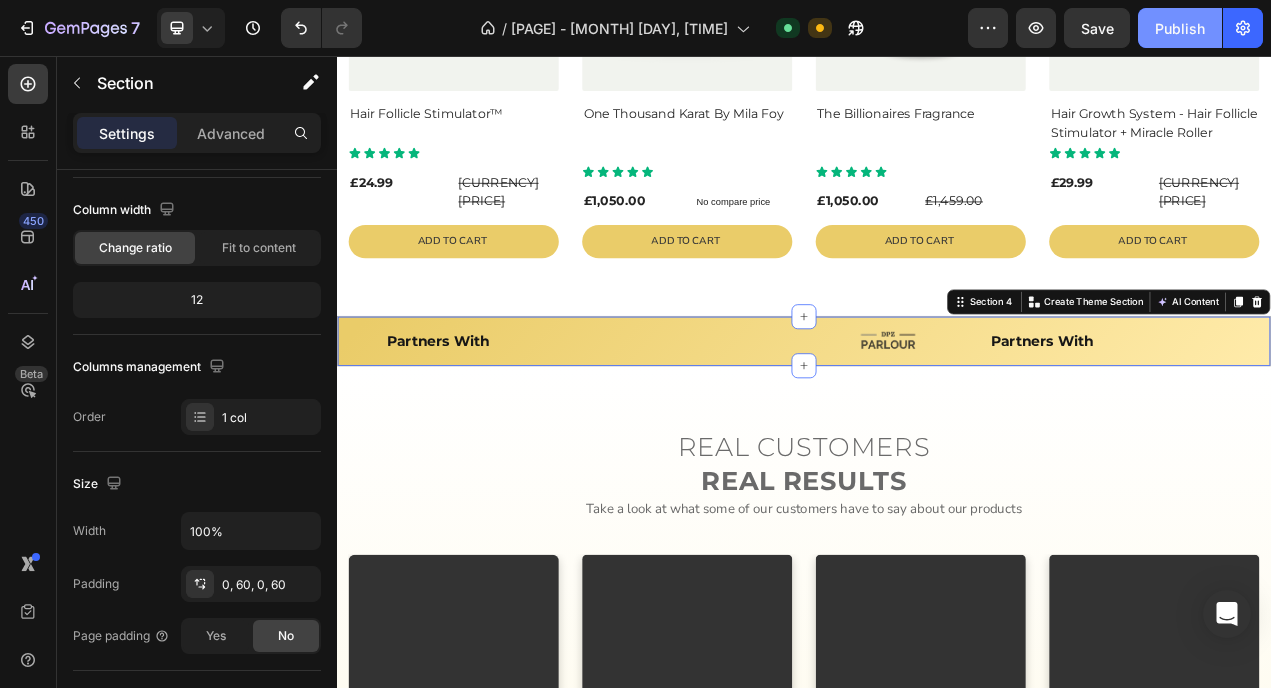 click on "Publish" at bounding box center [1180, 28] 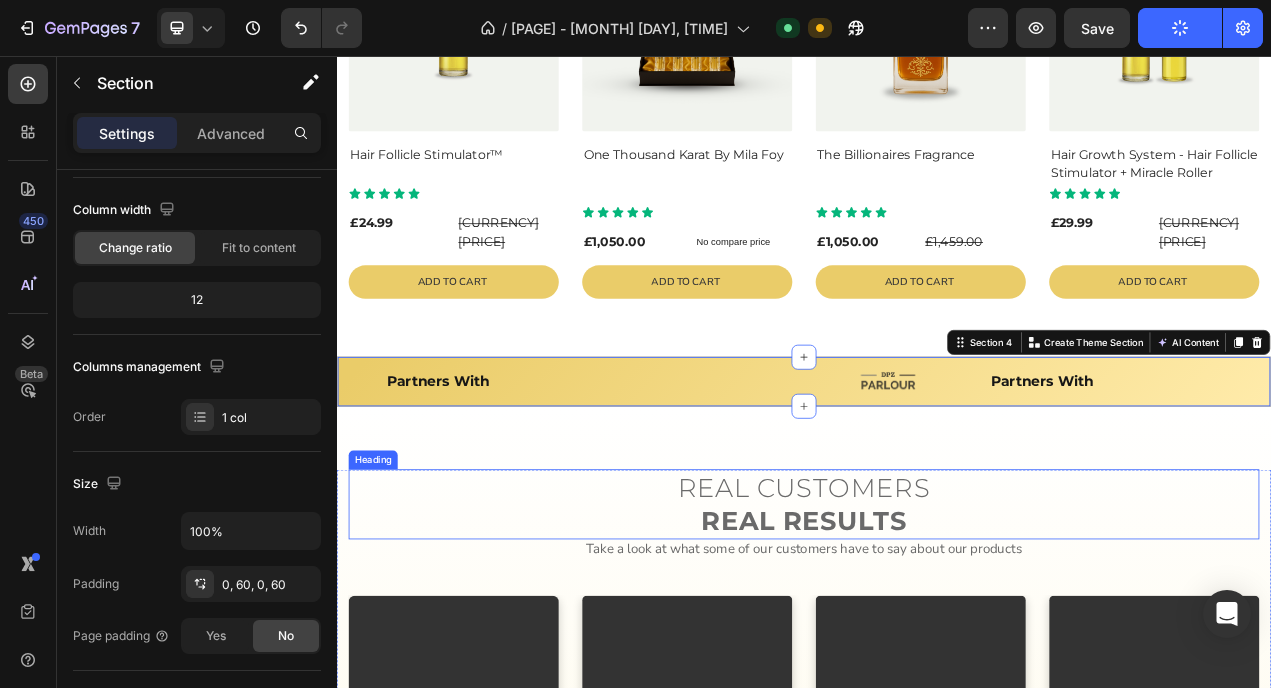 scroll, scrollTop: 1154, scrollLeft: 0, axis: vertical 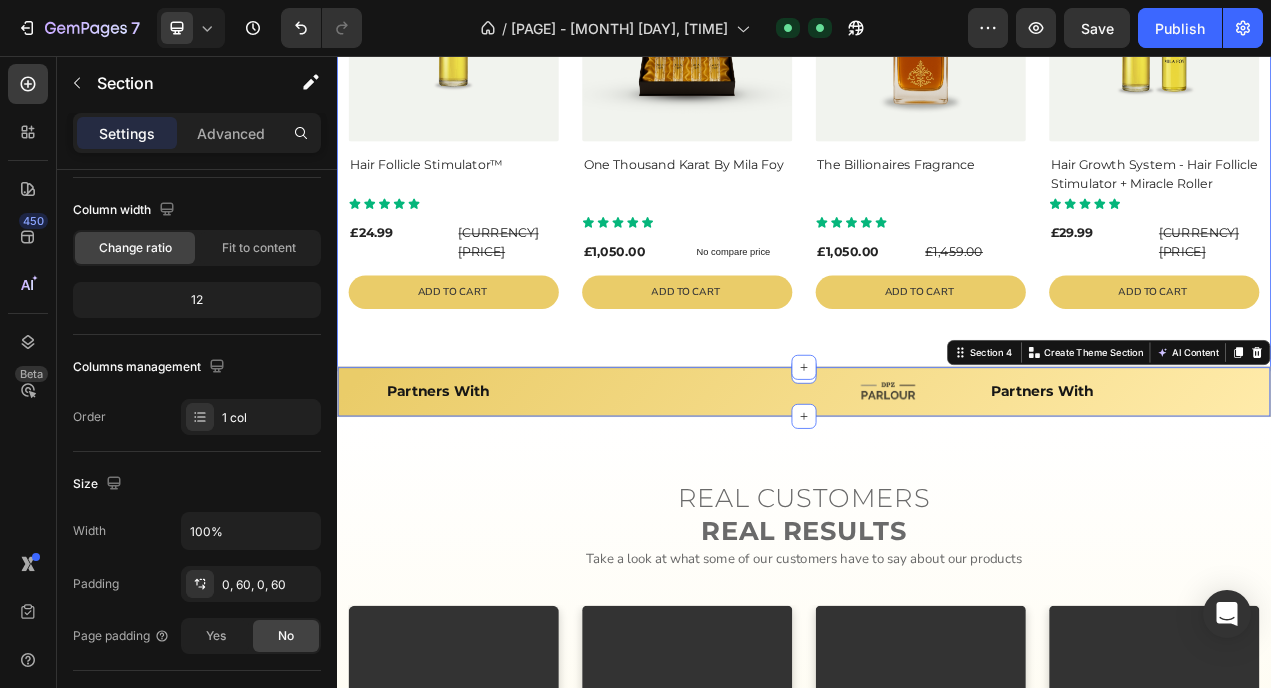 click on "[PAGE] - [MONTH] [DAY], [TIME]" at bounding box center (937, 56) 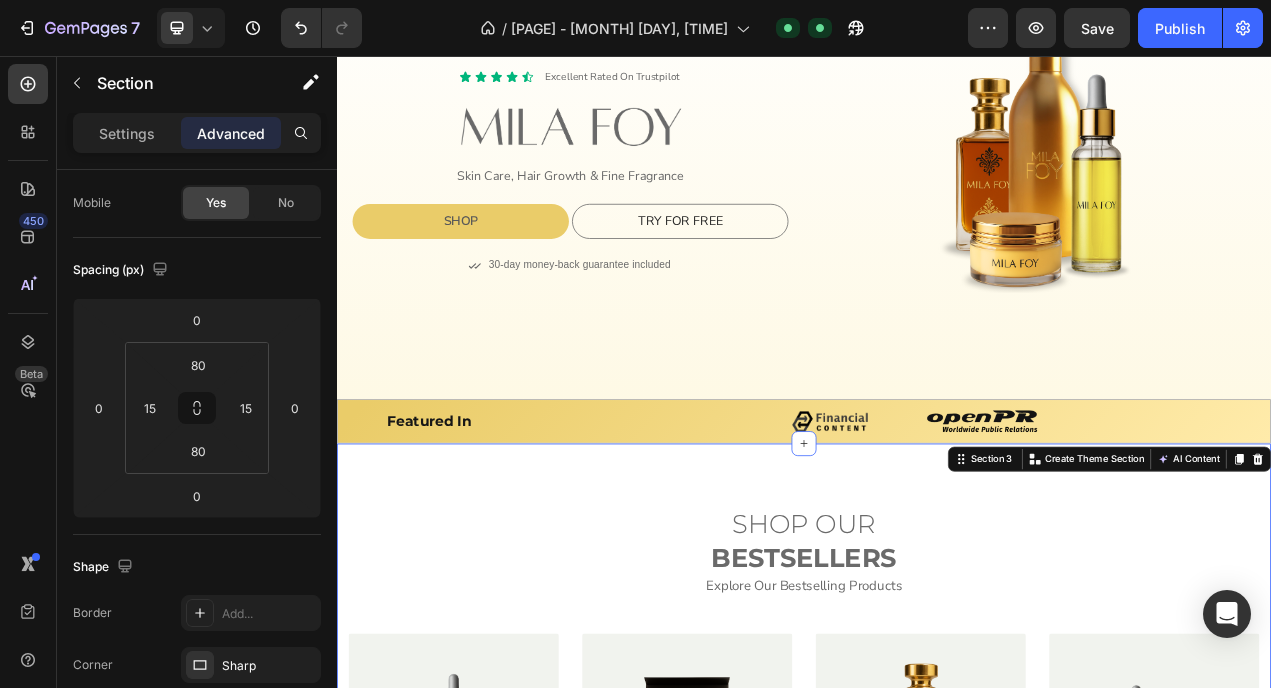 scroll, scrollTop: 238, scrollLeft: 0, axis: vertical 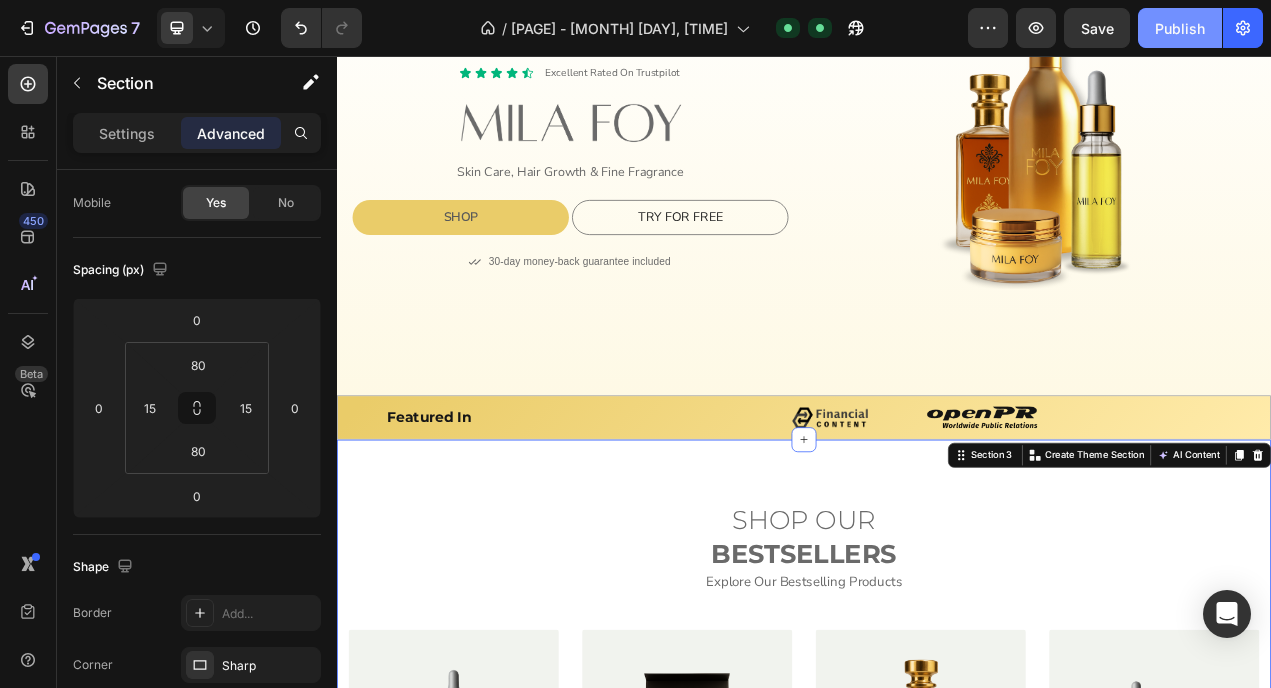 click on "Publish" at bounding box center [1180, 28] 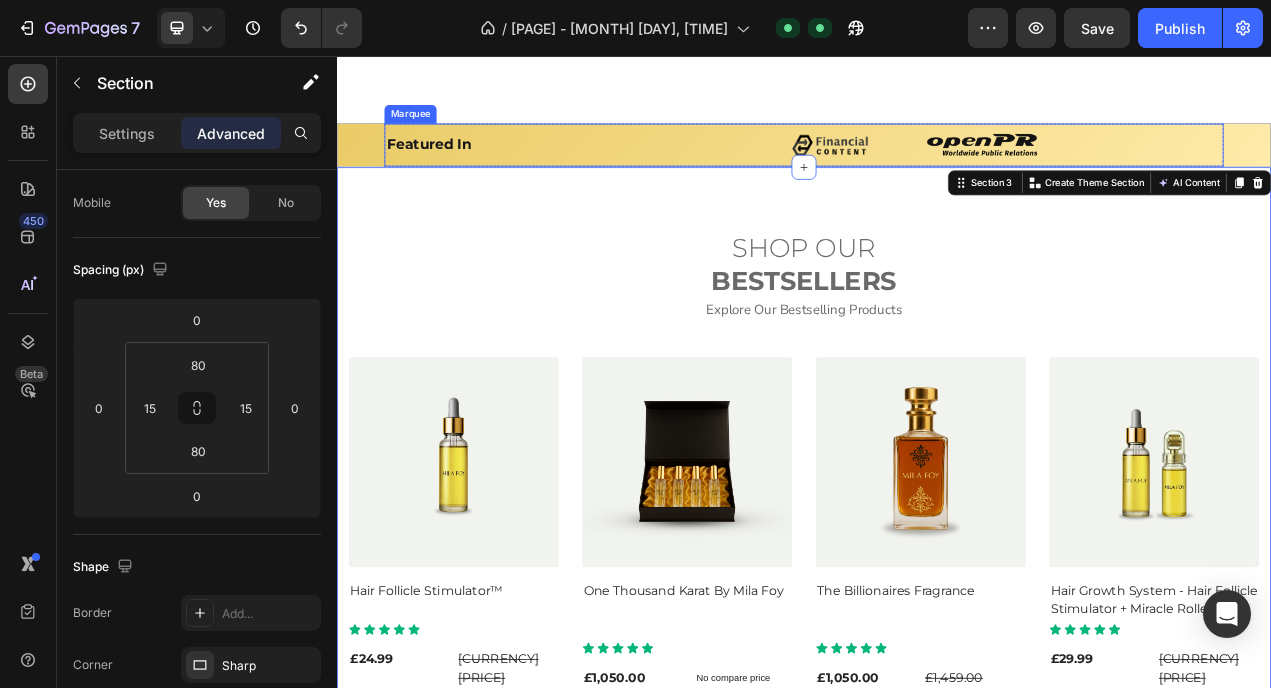 scroll, scrollTop: 875, scrollLeft: 0, axis: vertical 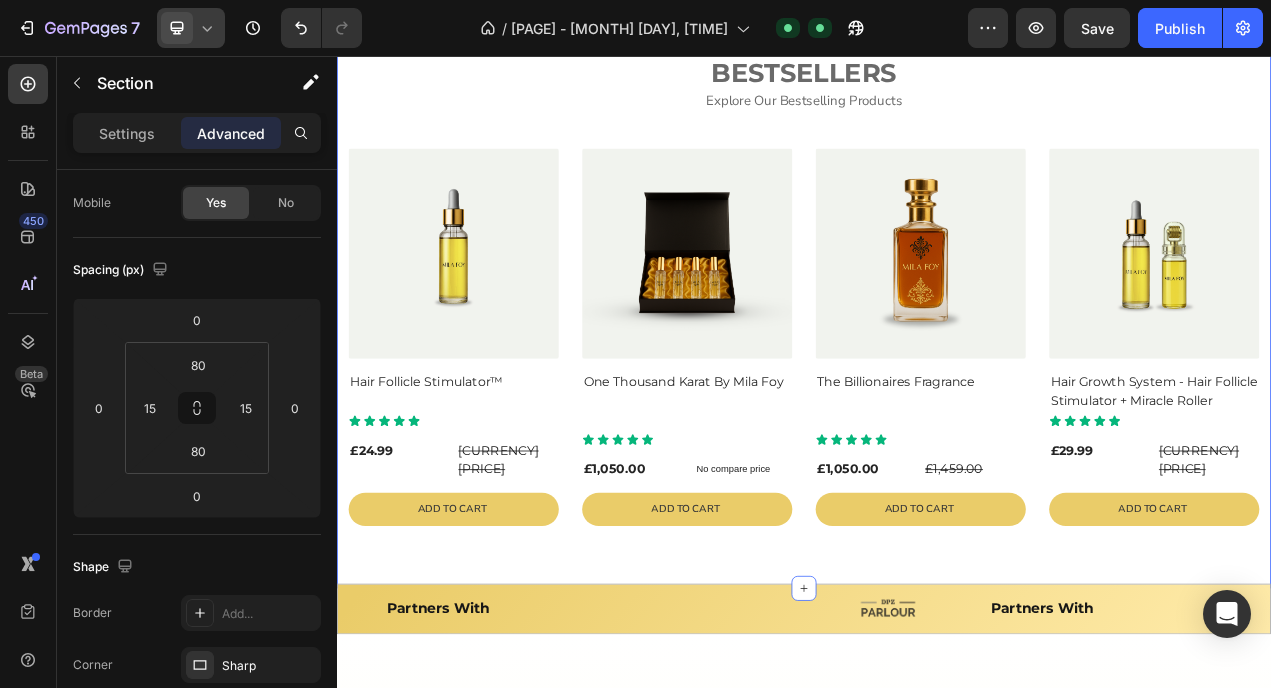 click 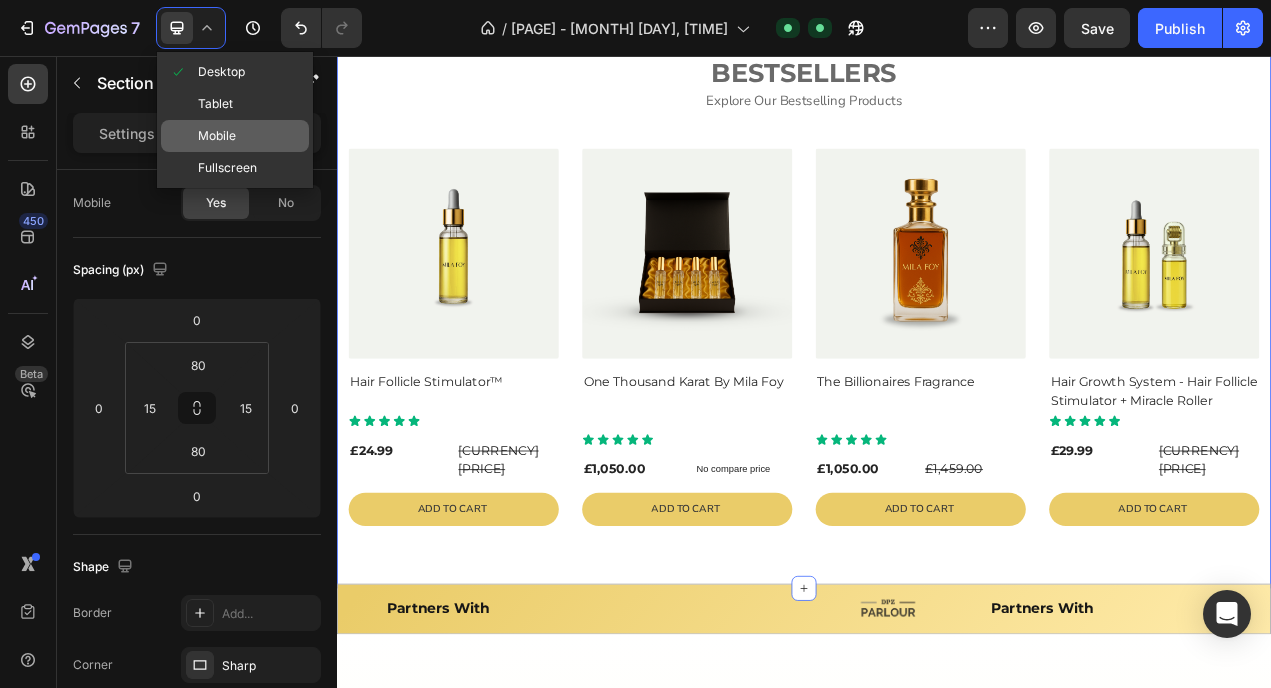 click on "Mobile" at bounding box center [217, 136] 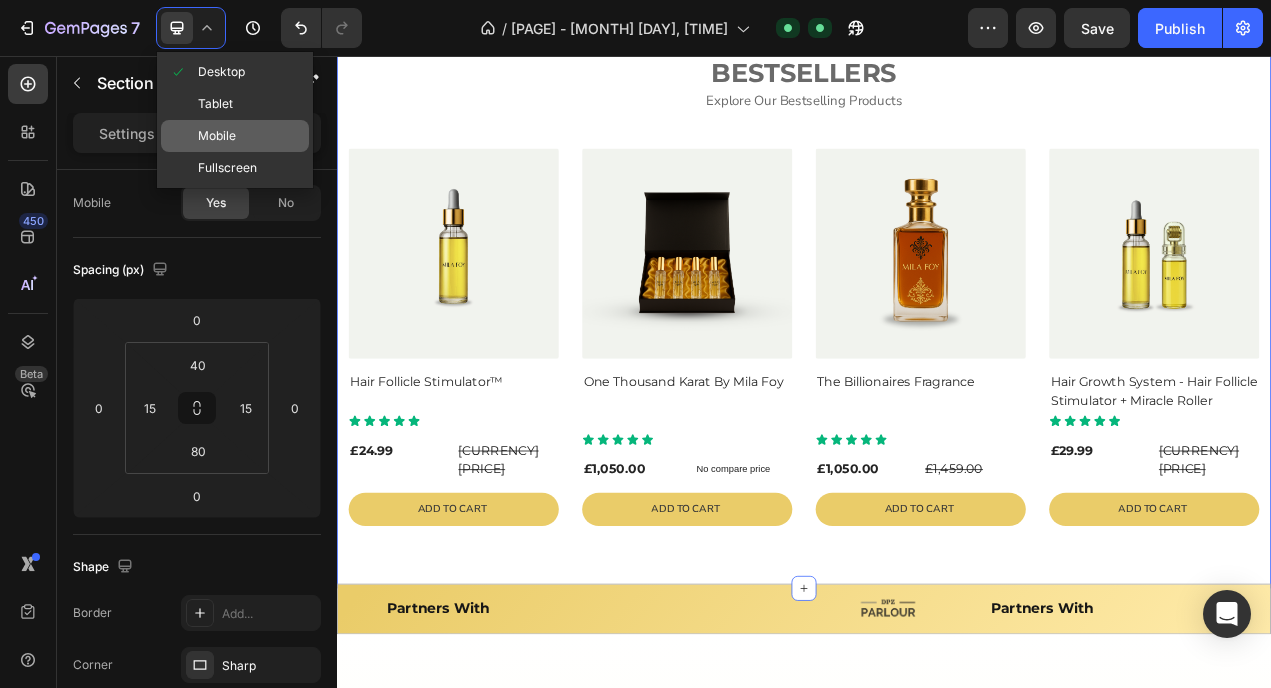 type on "60" 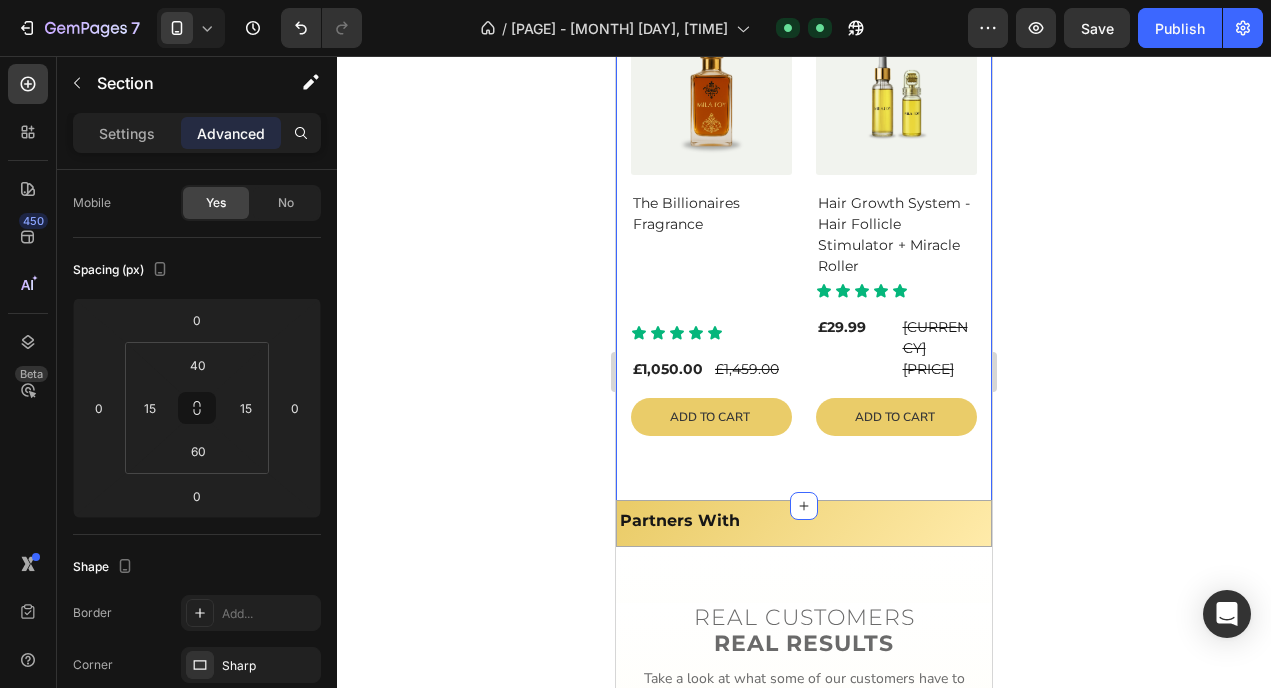 scroll, scrollTop: 1556, scrollLeft: 0, axis: vertical 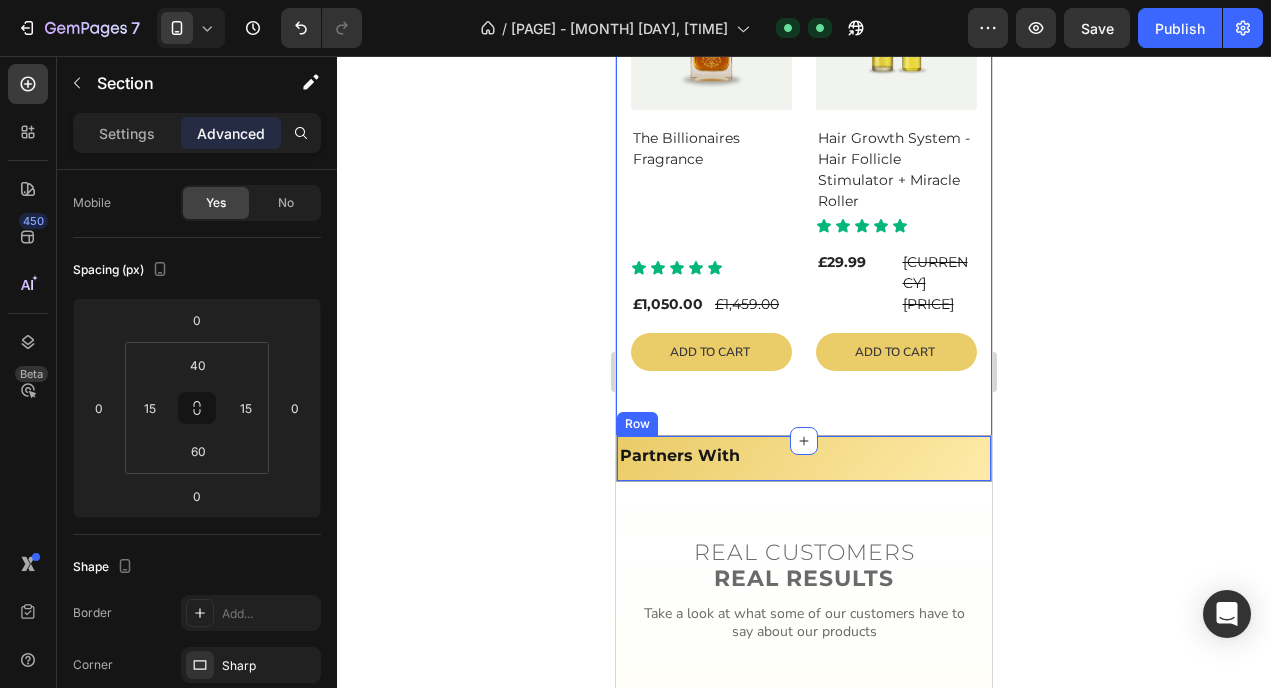 click on "Partners With Heading Image Image Image Partners With Heading Image Image Image Marquee" at bounding box center [804, 458] 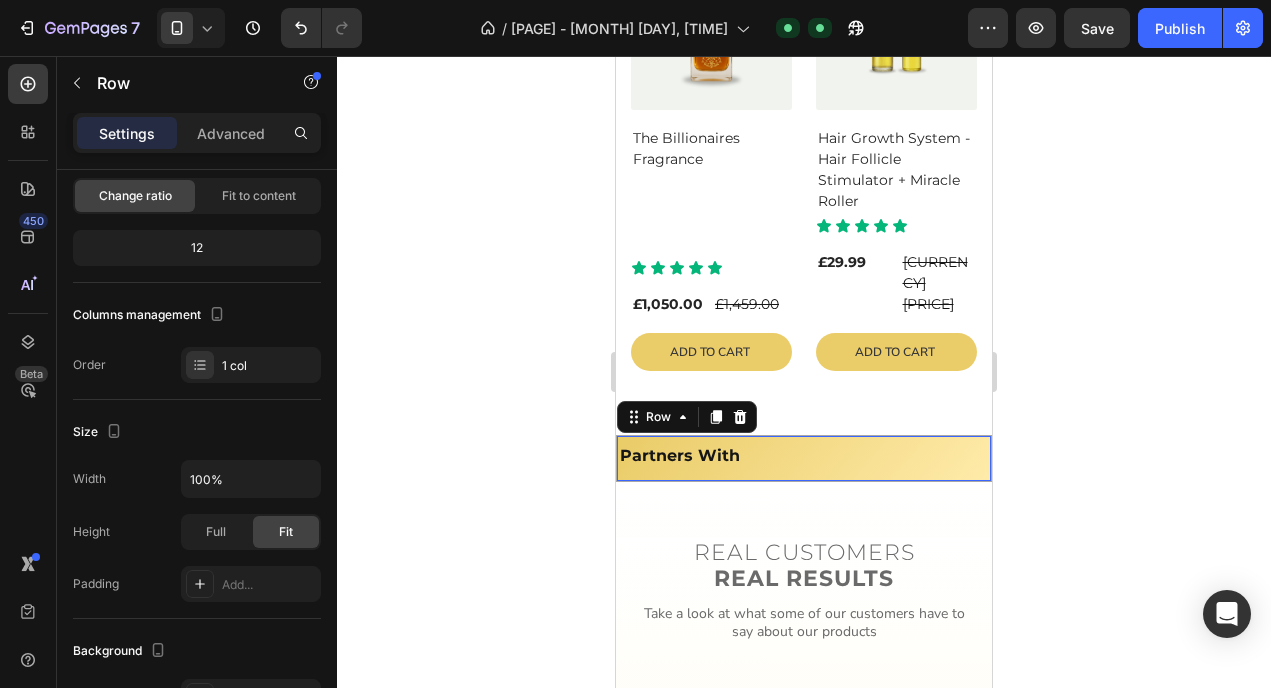 scroll, scrollTop: 0, scrollLeft: 0, axis: both 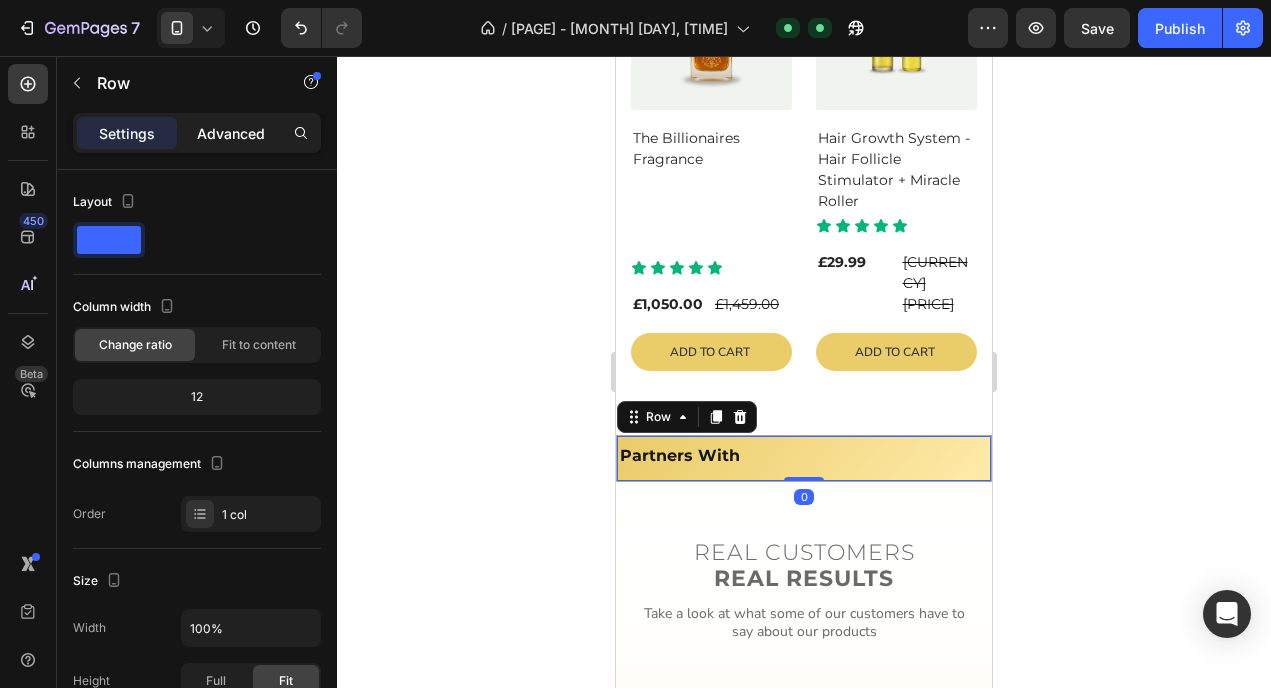 click on "Advanced" at bounding box center (231, 133) 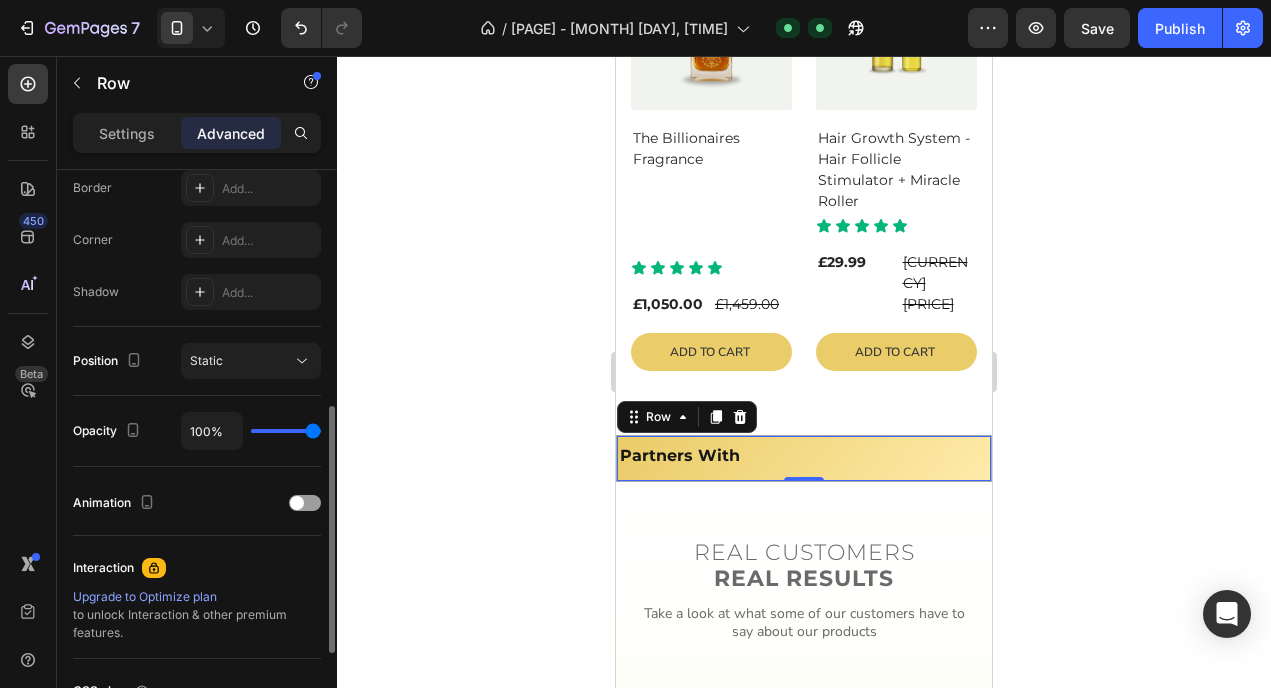 scroll, scrollTop: 549, scrollLeft: 0, axis: vertical 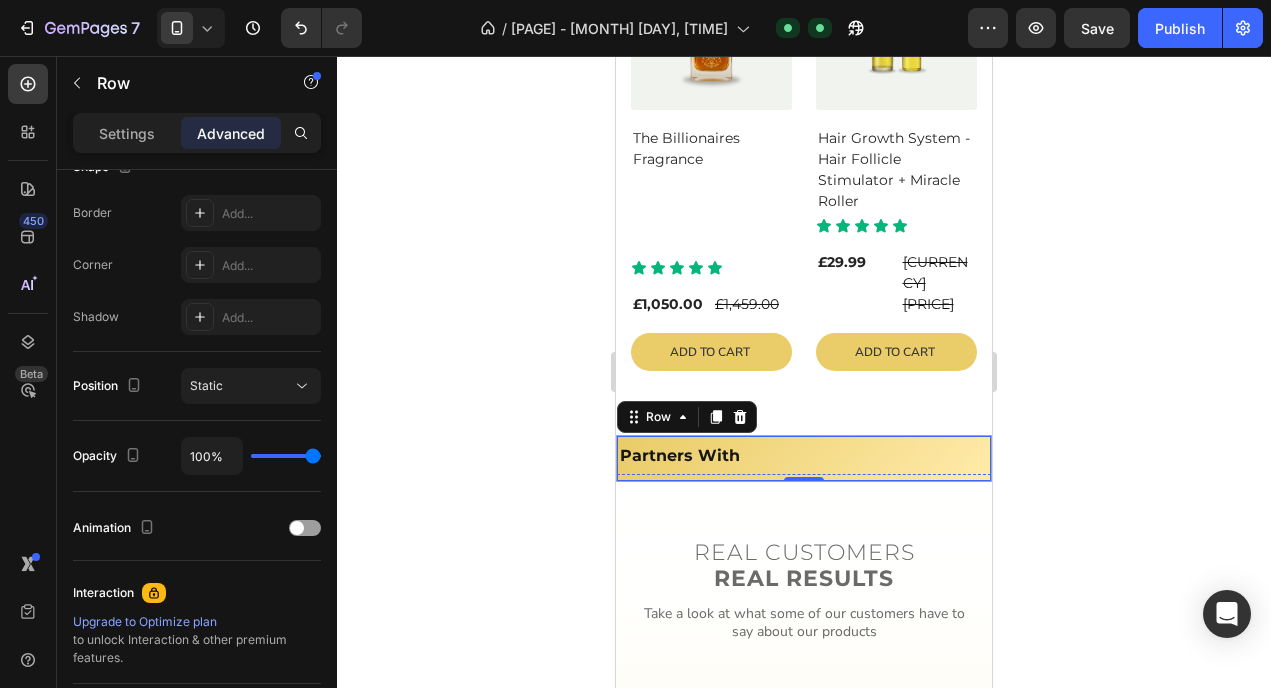 click at bounding box center [1014, 434] 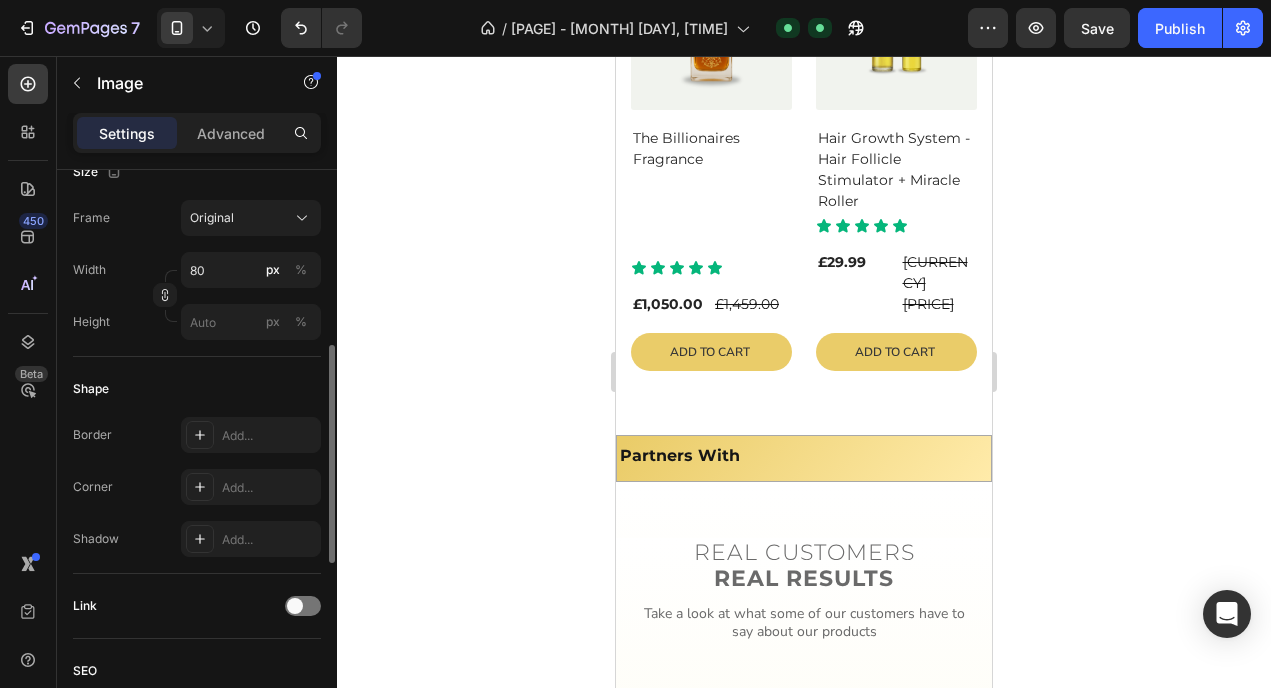 scroll, scrollTop: 491, scrollLeft: 0, axis: vertical 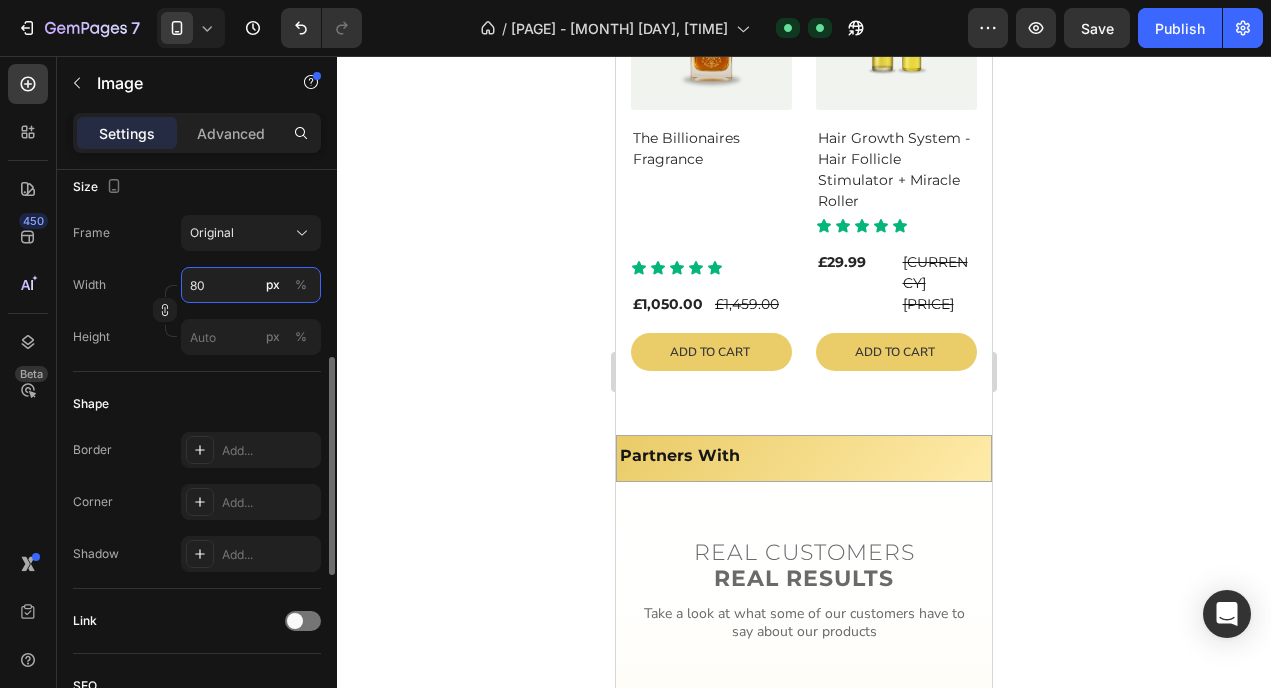 click on "80" at bounding box center [251, 285] 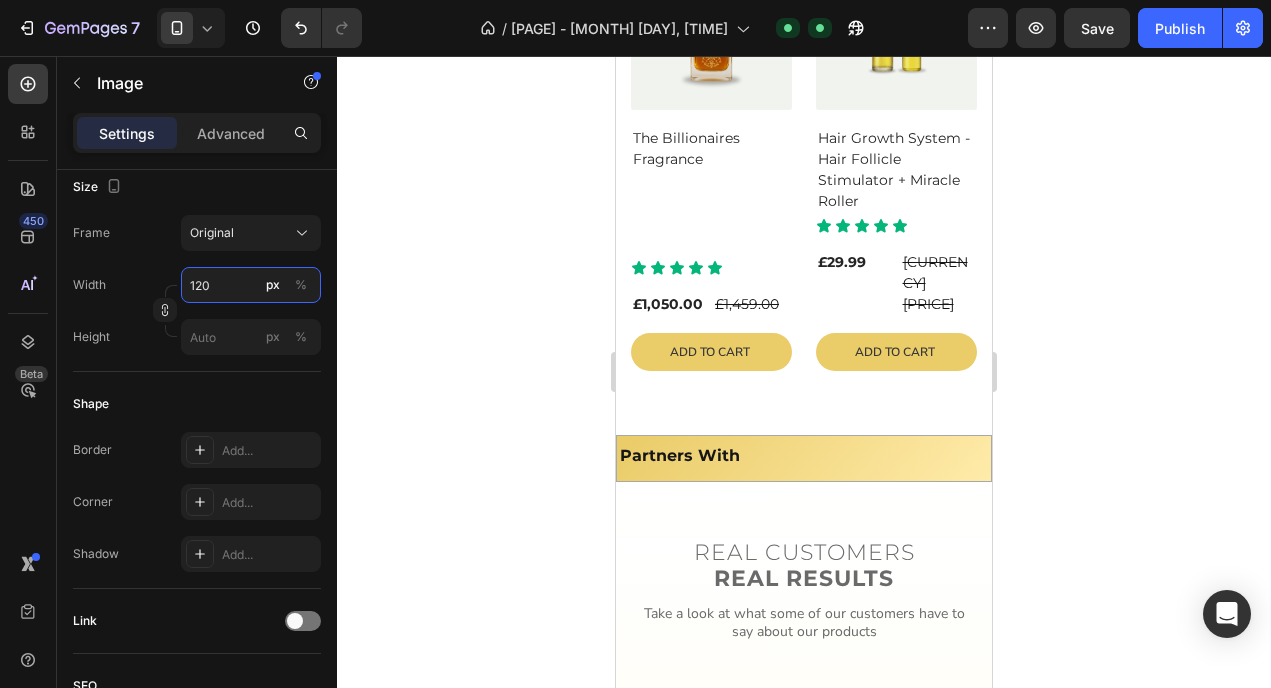 type on "120" 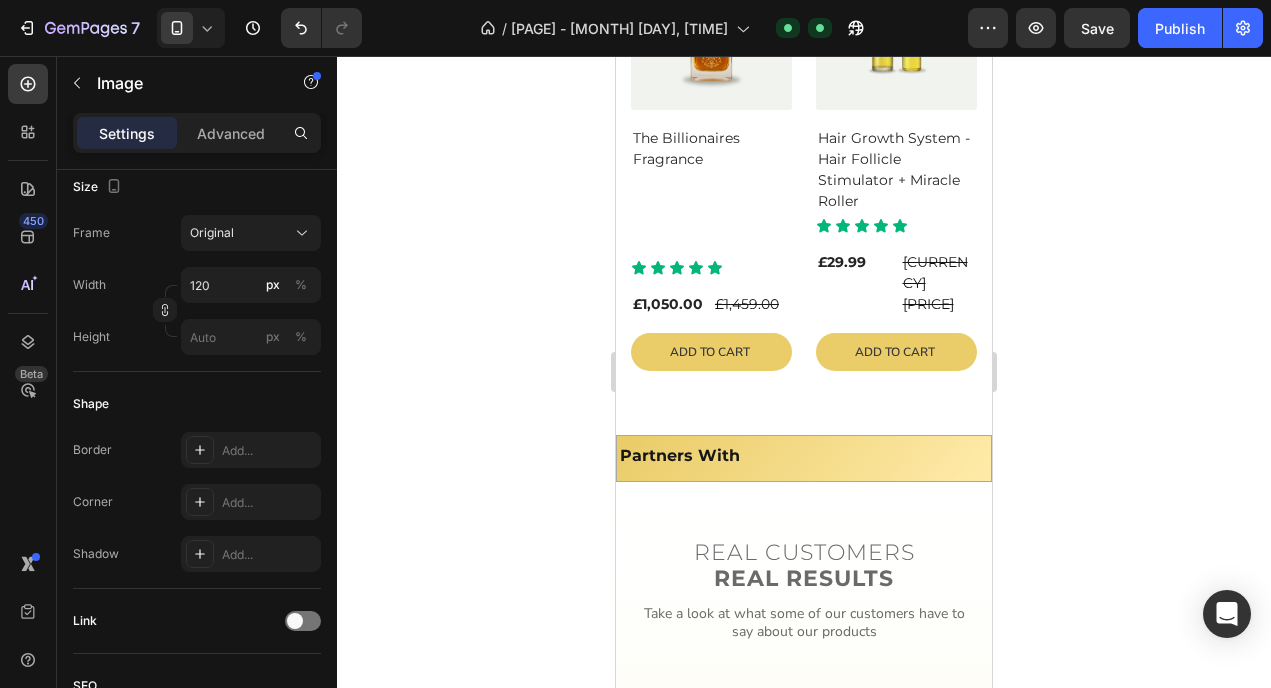 click 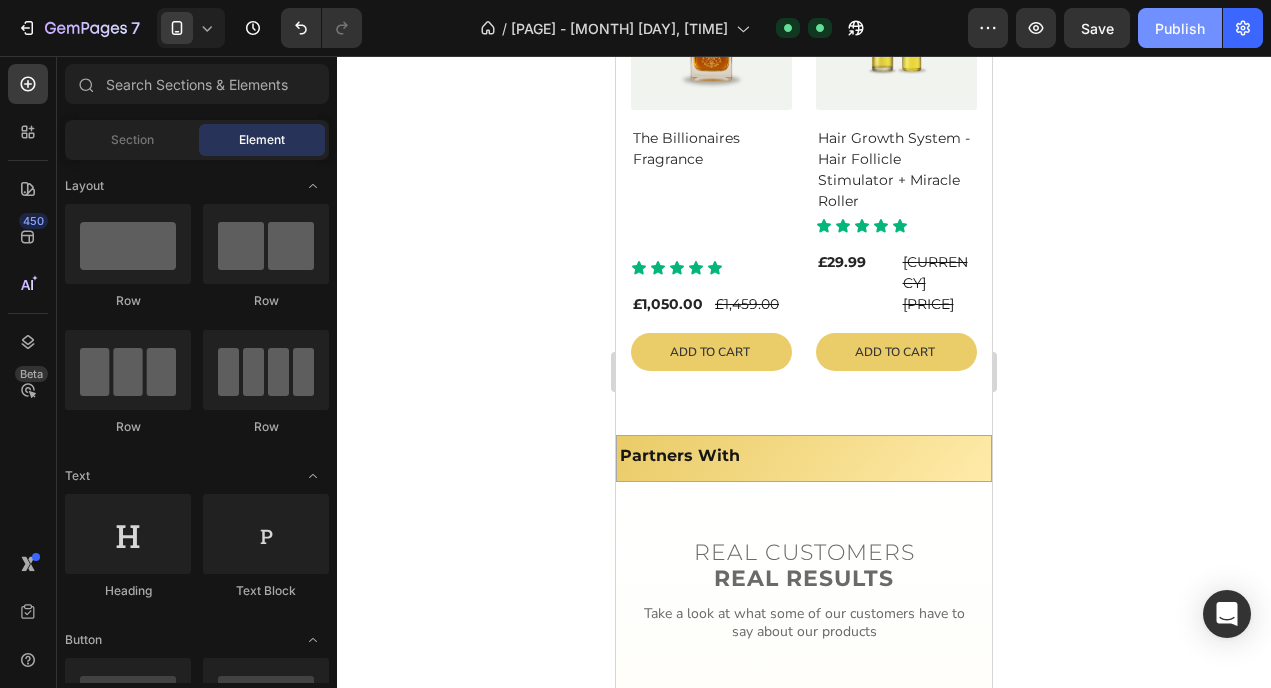 click on "Publish" at bounding box center [1180, 28] 